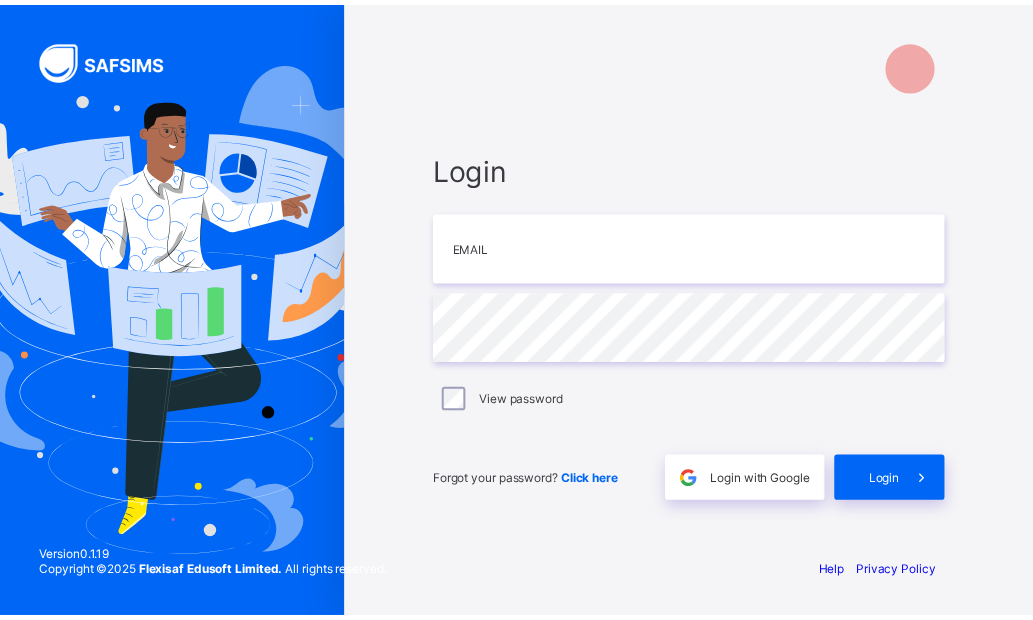 scroll, scrollTop: 0, scrollLeft: 0, axis: both 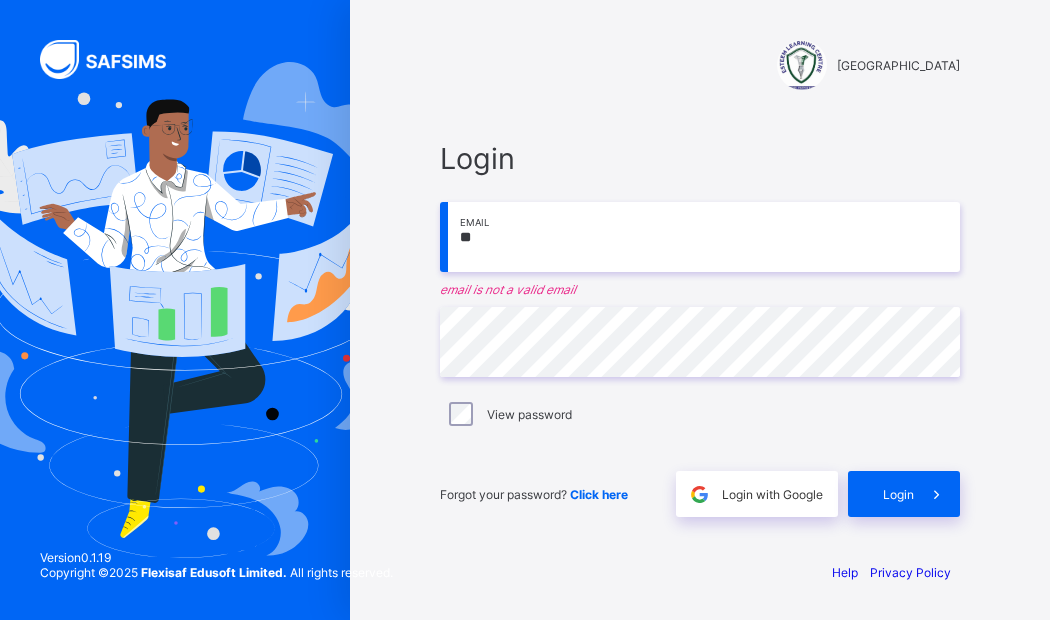 type on "*" 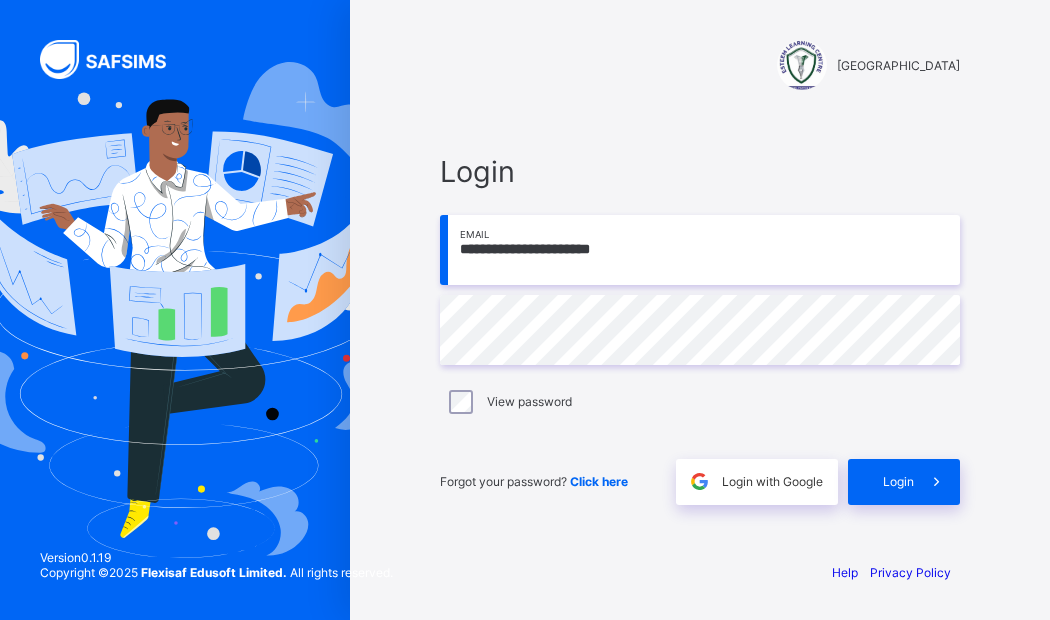 type on "**********" 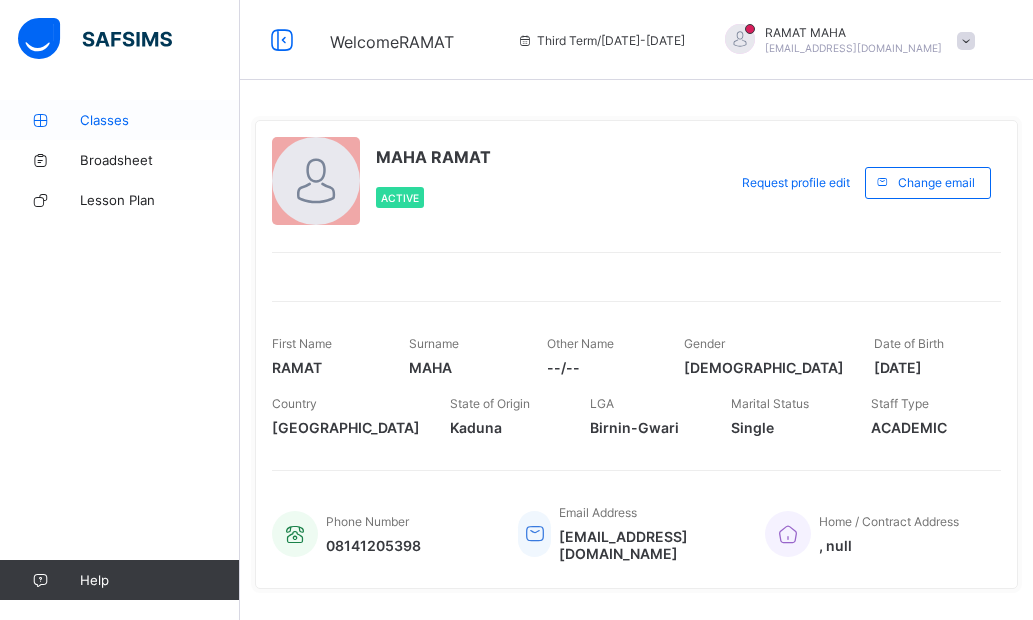 click on "Classes" at bounding box center [120, 120] 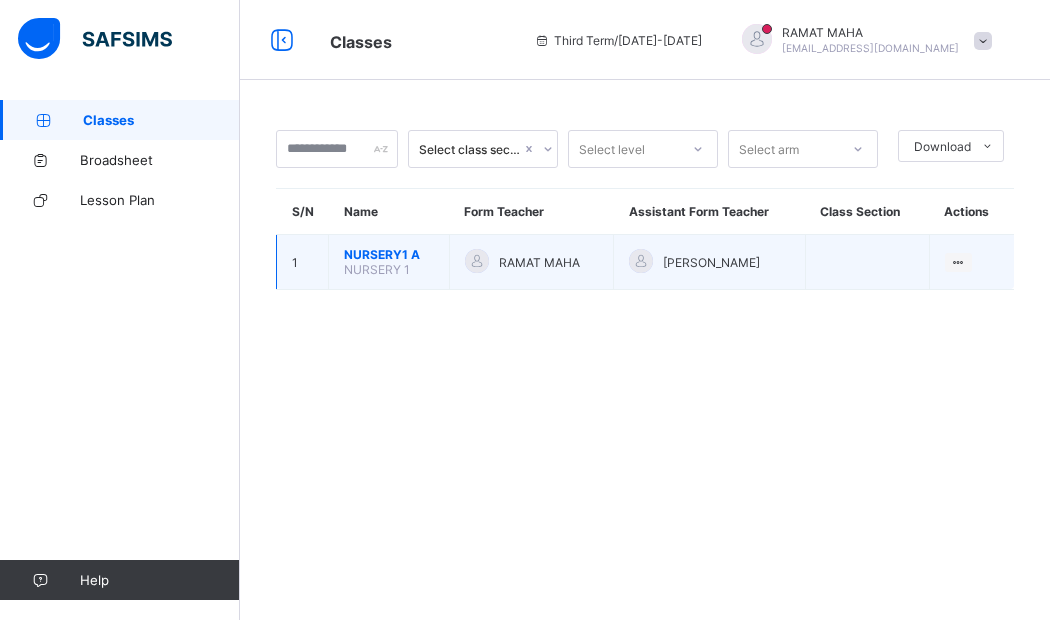 click on "NURSERY1   A" at bounding box center [389, 254] 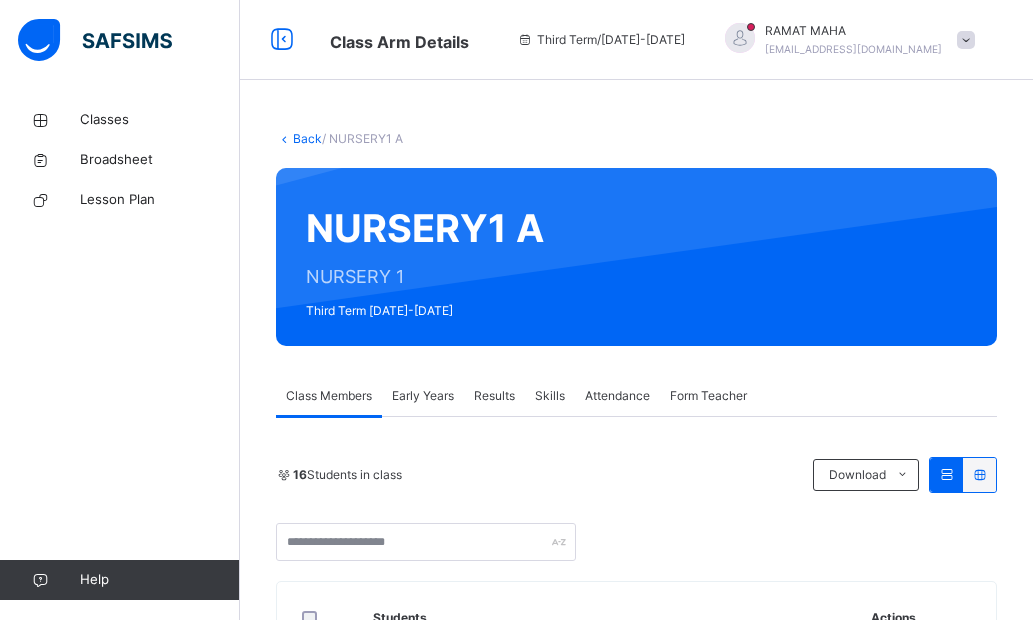 click on "Early Years" at bounding box center [423, 396] 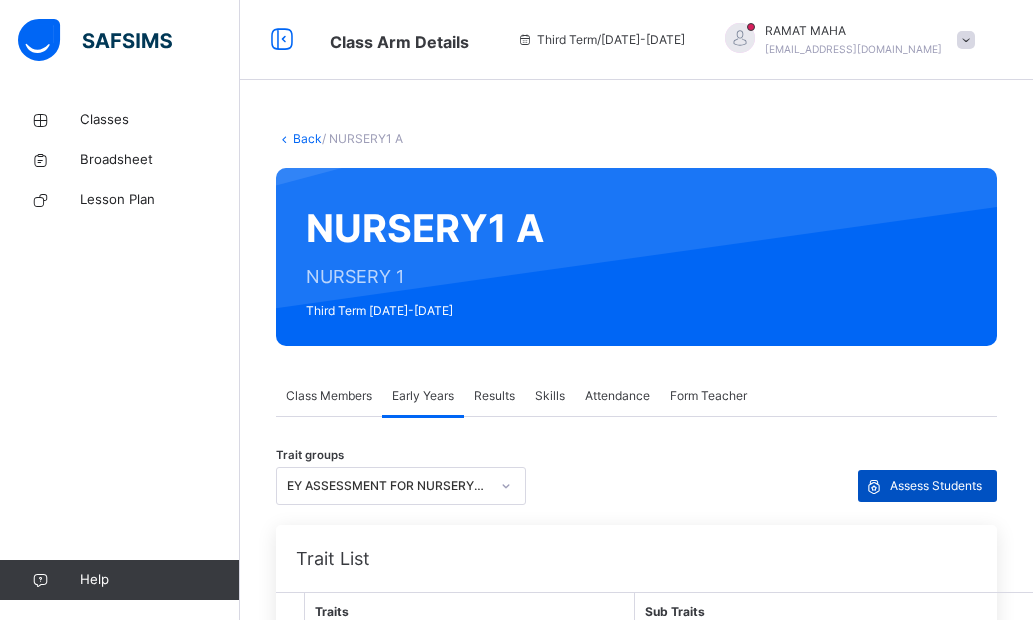 click on "Assess Students" at bounding box center (936, 486) 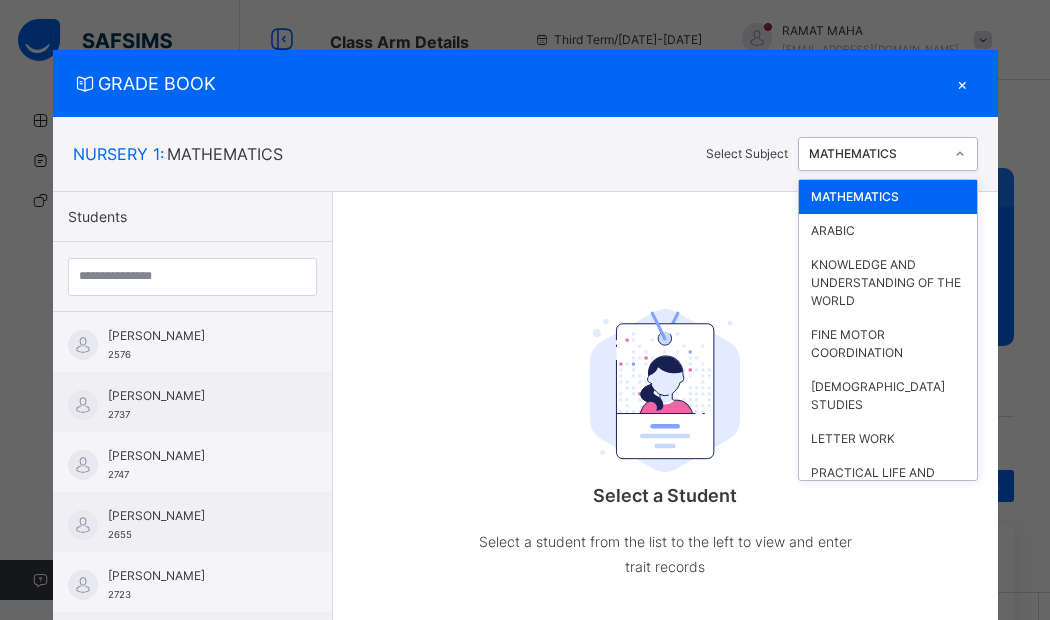 click 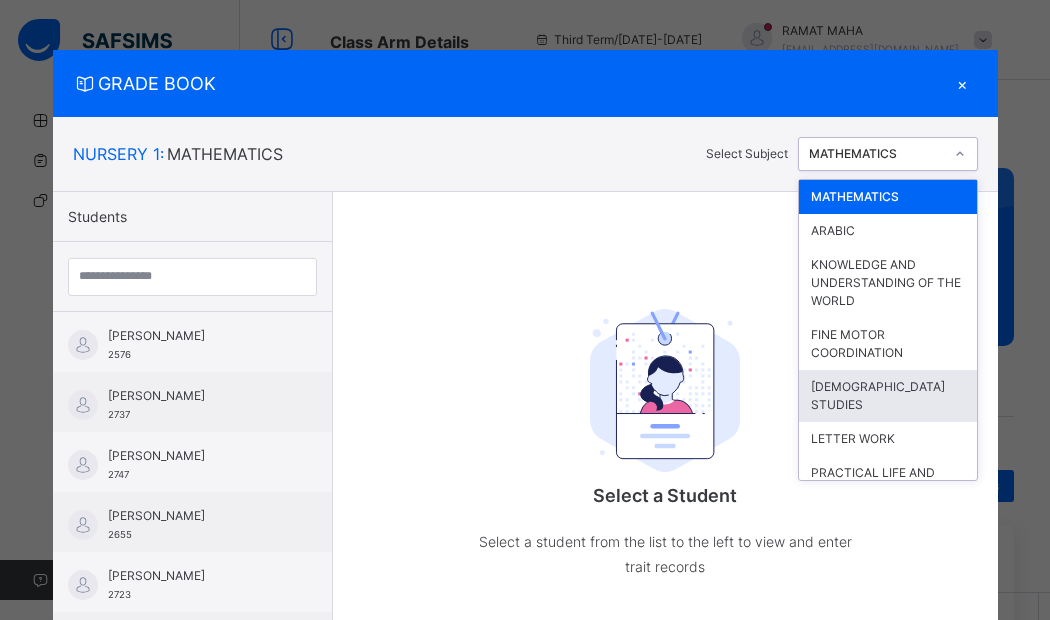 click on "[DEMOGRAPHIC_DATA] STUDIES" at bounding box center [888, 396] 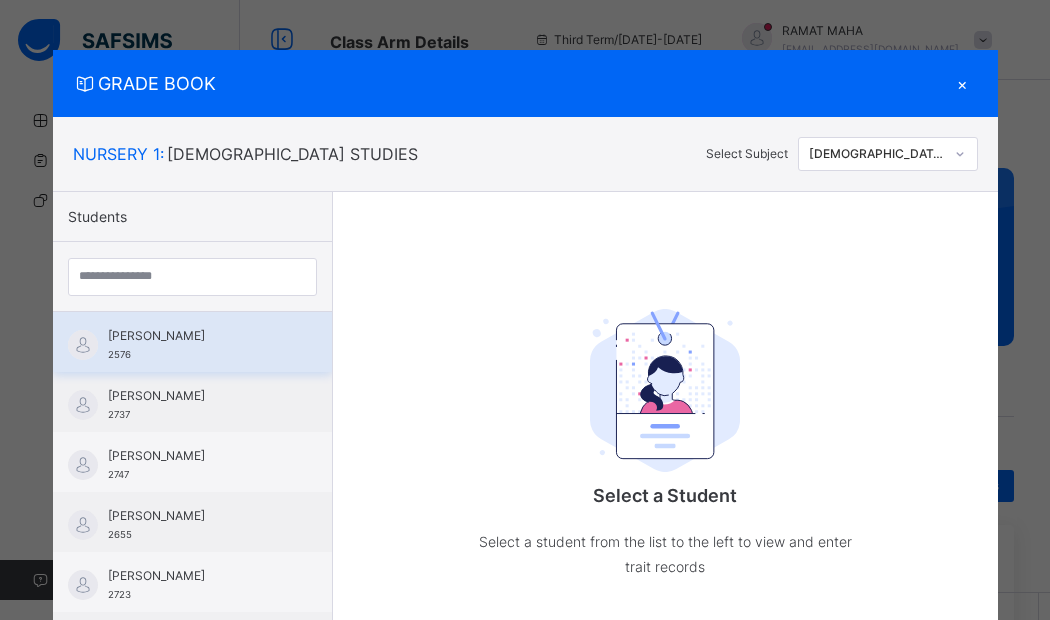 click on "[PERSON_NAME]  2576" at bounding box center (197, 345) 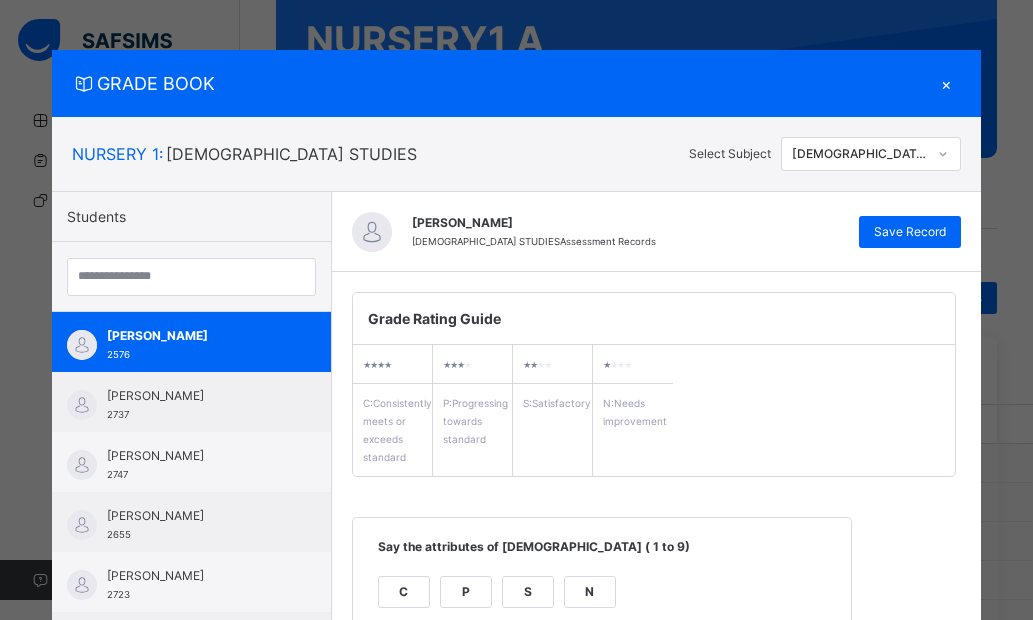 scroll, scrollTop: 192, scrollLeft: 0, axis: vertical 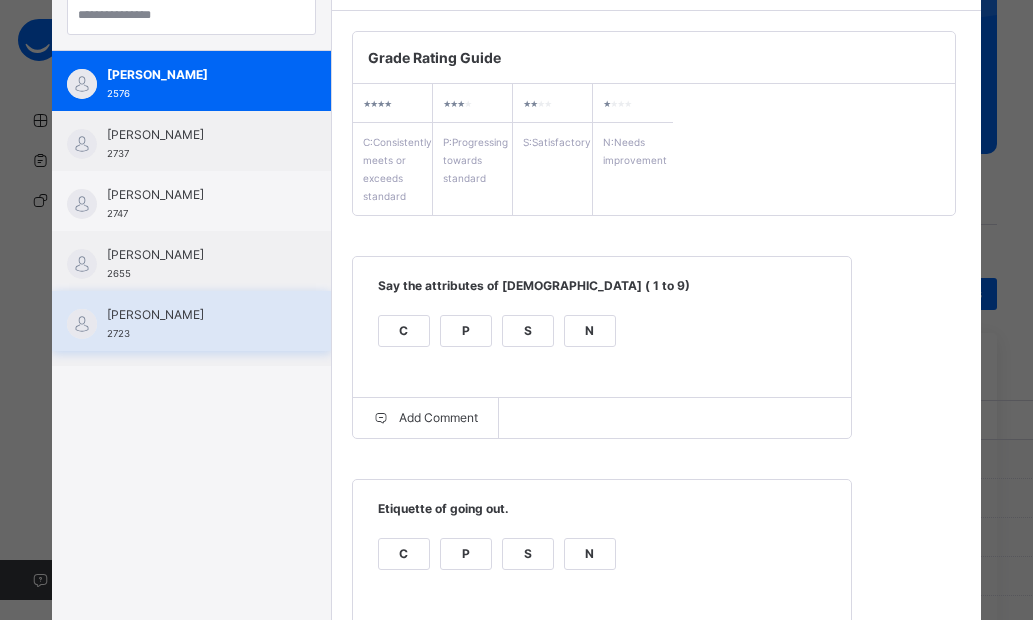 click on "[PERSON_NAME]" at bounding box center (196, 315) 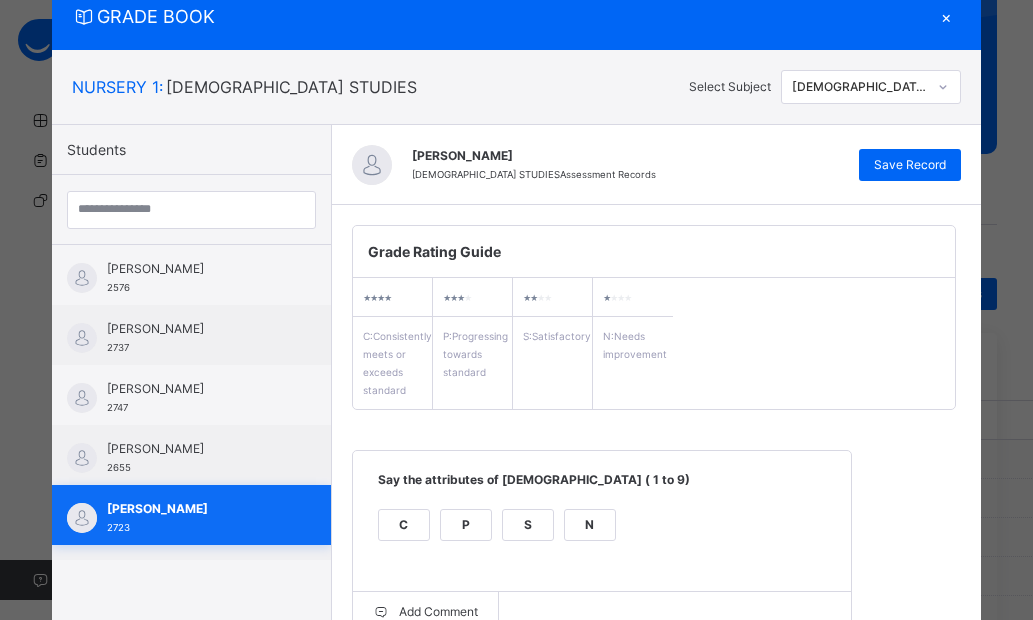 scroll, scrollTop: 261, scrollLeft: 0, axis: vertical 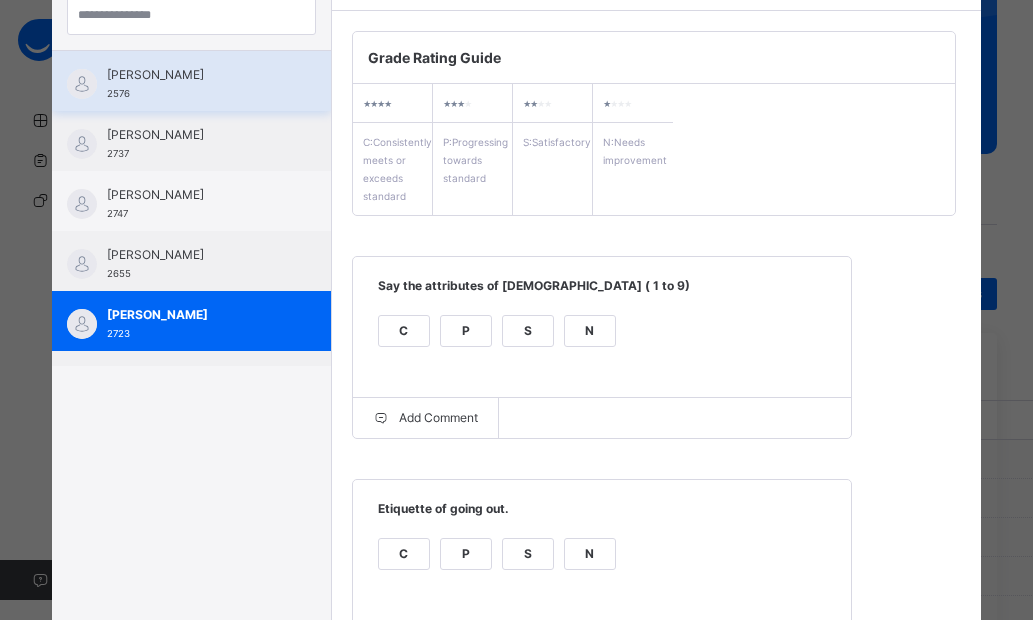 click on "[PERSON_NAME]  2576" at bounding box center (191, 81) 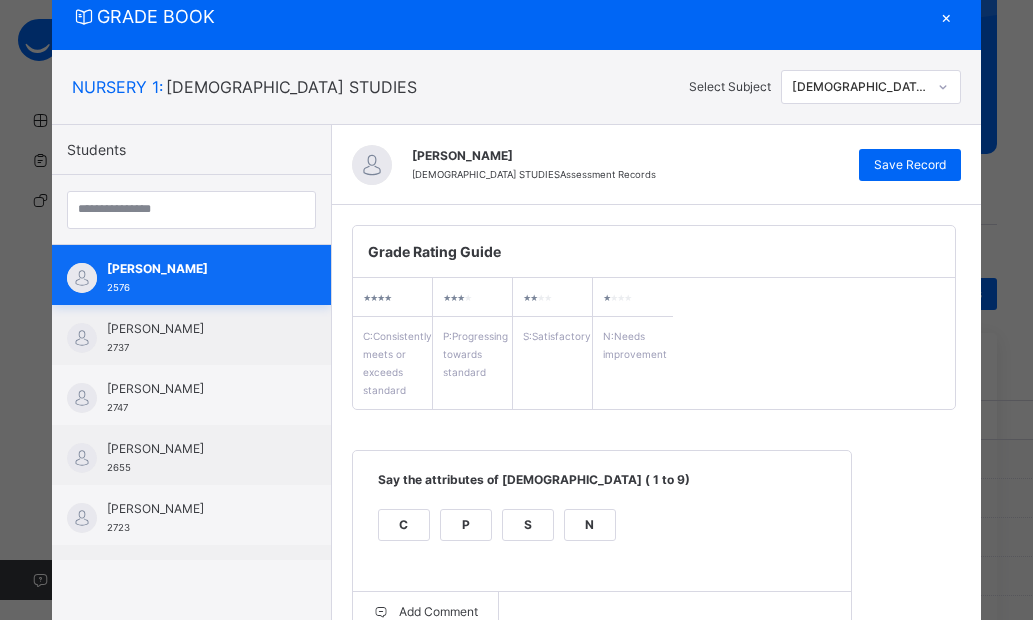 scroll, scrollTop: 261, scrollLeft: 0, axis: vertical 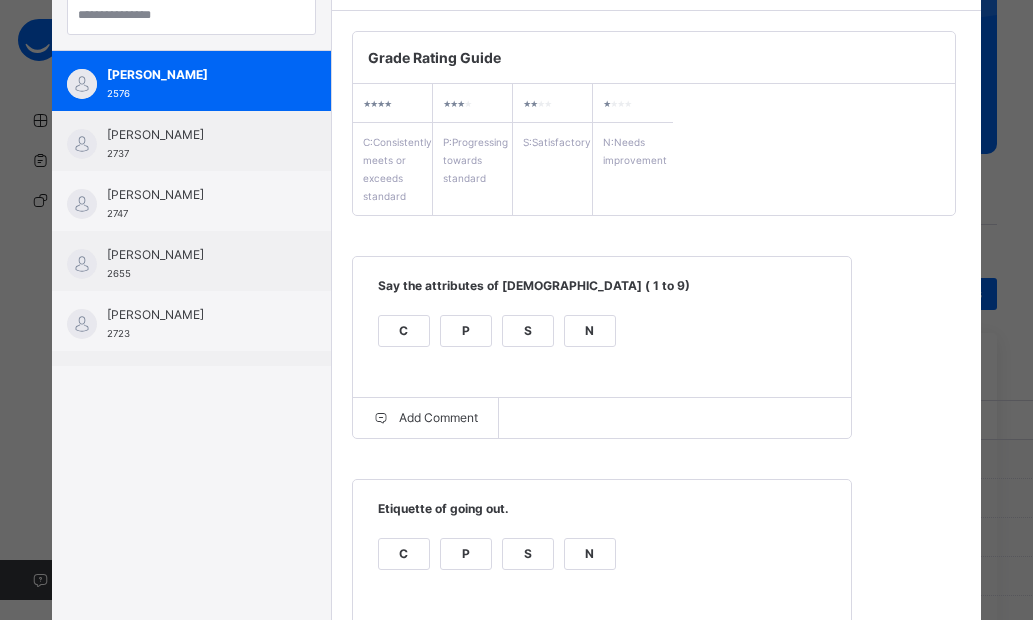 click on "[PERSON_NAME]  2576 [PERSON_NAME] 2737 [PERSON_NAME] 2747 [PERSON_NAME]  2655 [PERSON_NAME]  2723 [PERSON_NAME] 2663 [PERSON_NAME] [PERSON_NAME]  2600 [PERSON_NAME]  2580 [PERSON_NAME] 2606 [PERSON_NAME] 2632 [PERSON_NAME]  2605 [PERSON_NAME] AISHAT  2491 BELLO [PERSON_NAME]  2579 [PERSON_NAME]  2591 MODU [PERSON_NAME] 2706 [PERSON_NAME] [PERSON_NAME] 2551" at bounding box center (191, 208) 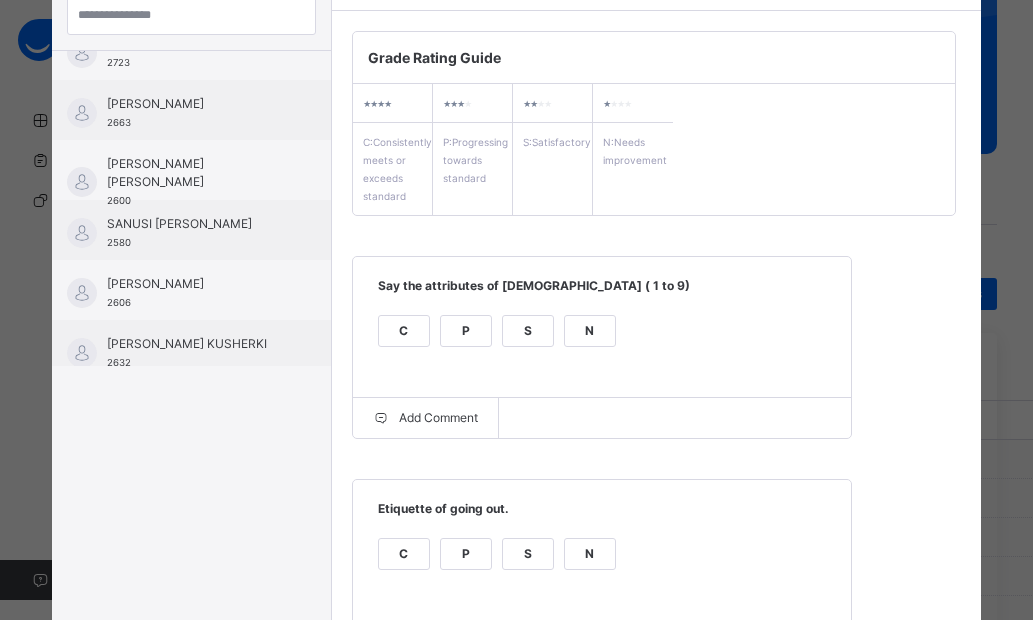 scroll, scrollTop: 280, scrollLeft: 0, axis: vertical 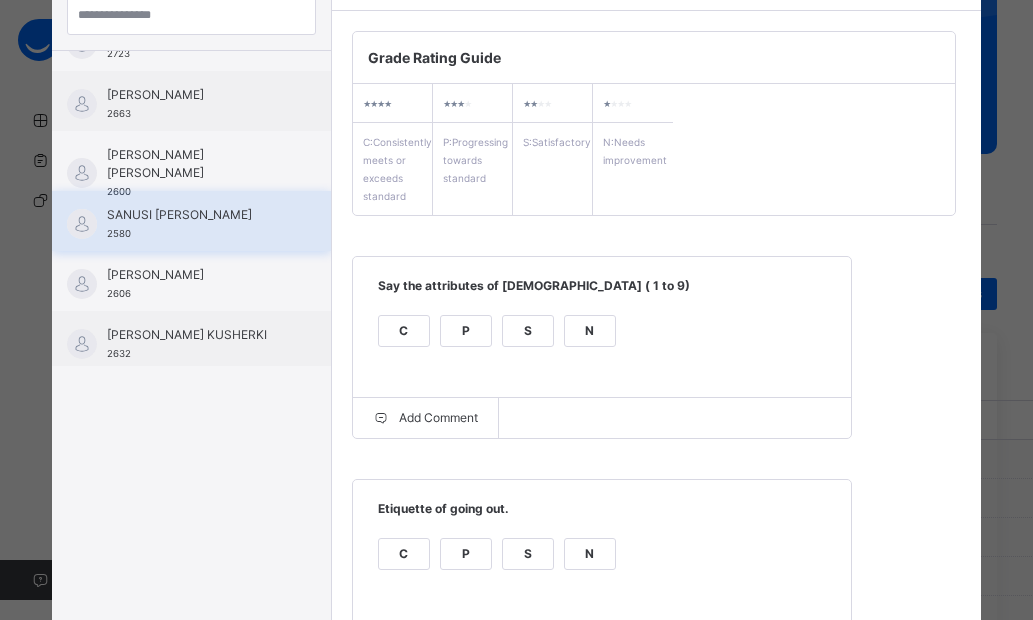 click on "SANUSI [PERSON_NAME]  2580" at bounding box center (196, 224) 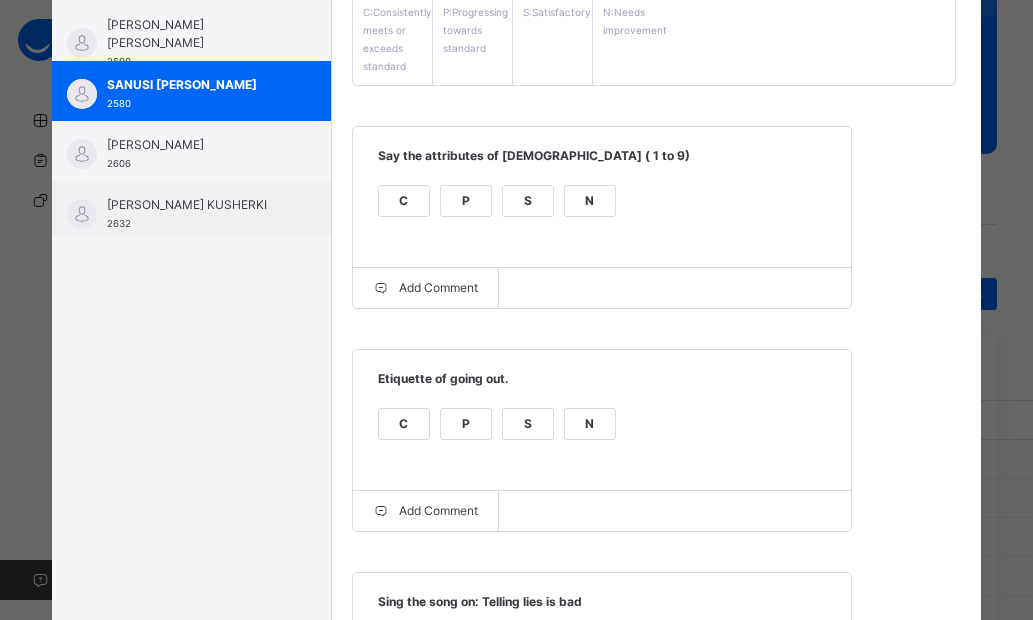 scroll, scrollTop: 386, scrollLeft: 0, axis: vertical 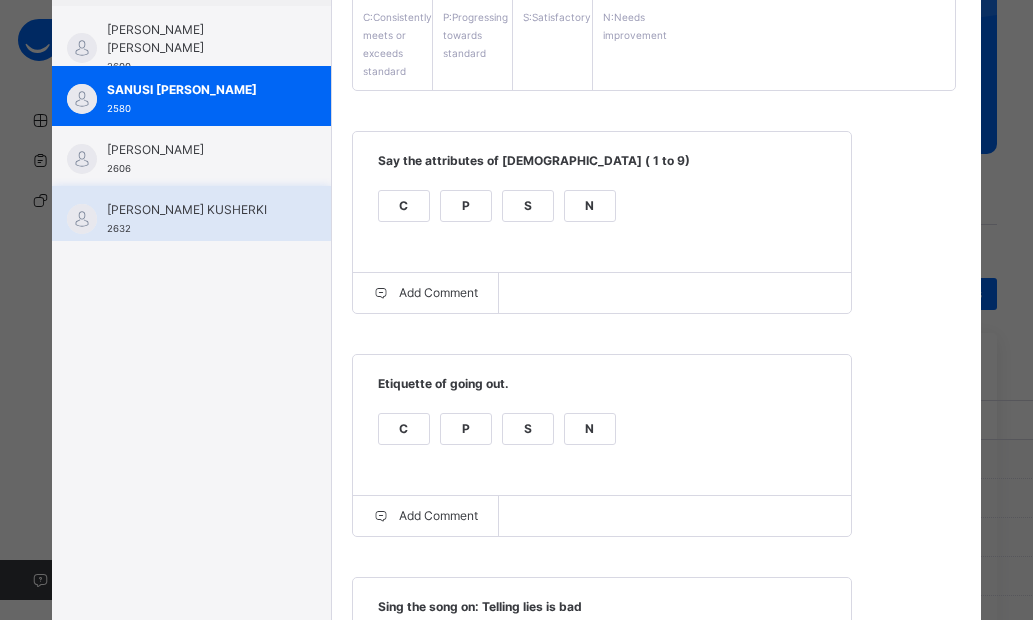 click on "[PERSON_NAME] KUSHERKI" at bounding box center (196, 210) 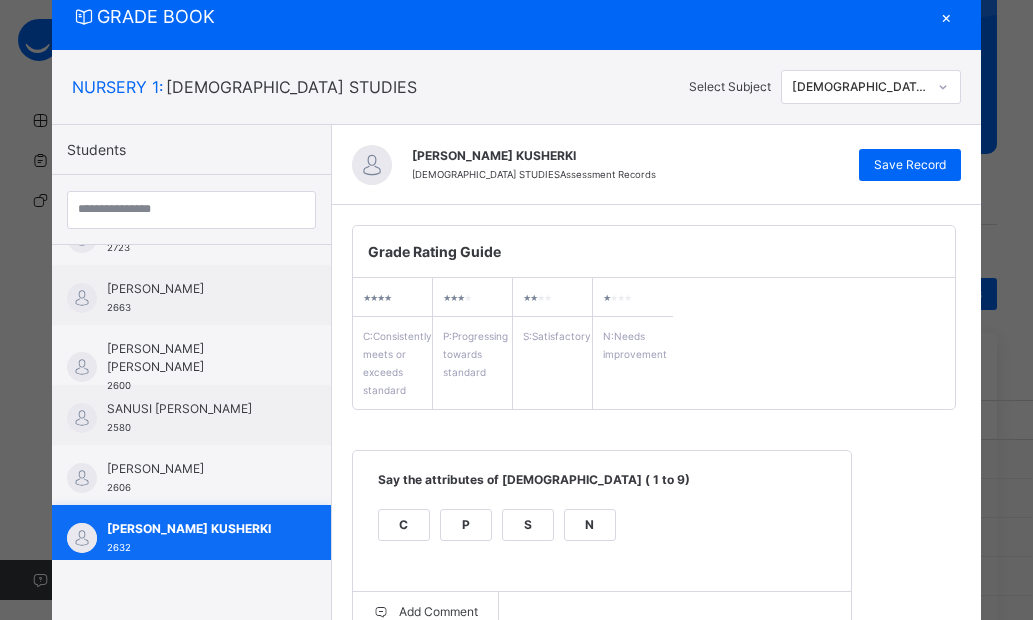 scroll, scrollTop: 386, scrollLeft: 0, axis: vertical 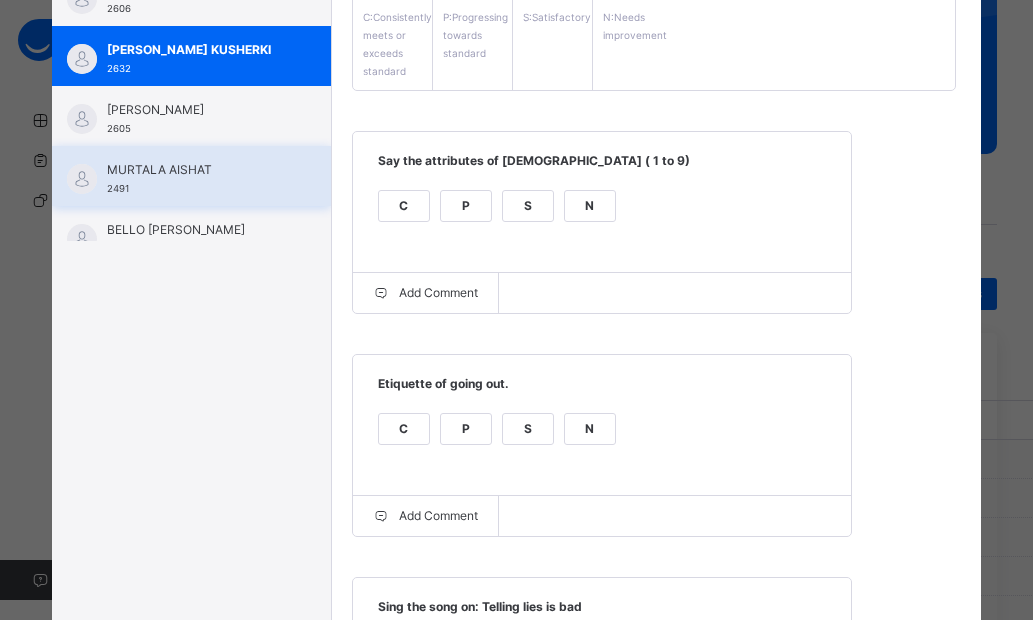 click on "MURTALA AISHAT  2491" at bounding box center (191, 176) 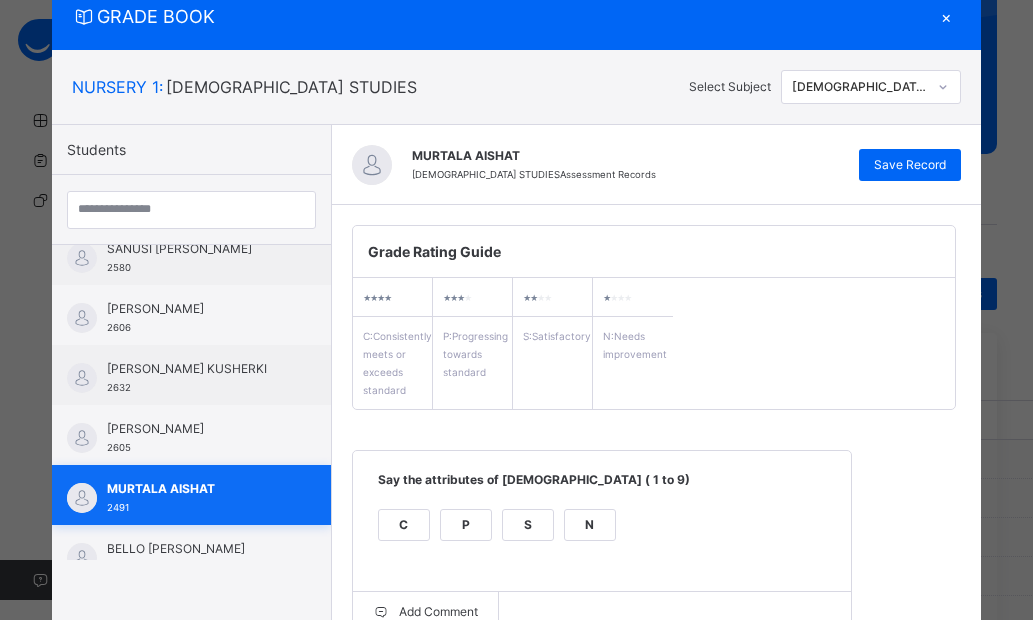 scroll, scrollTop: 386, scrollLeft: 0, axis: vertical 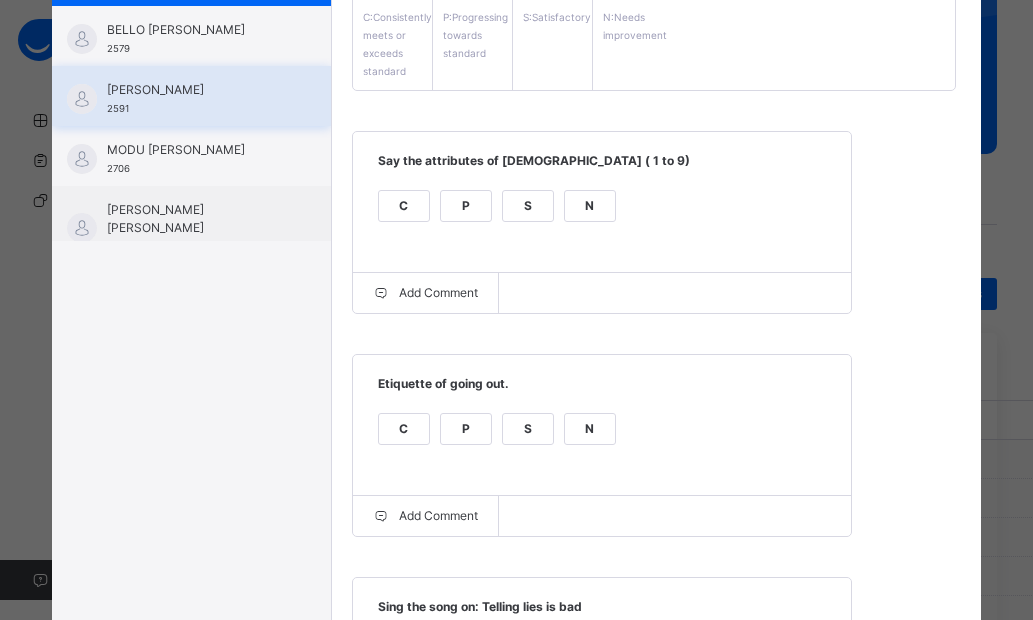 click on "[PERSON_NAME]" at bounding box center [196, 90] 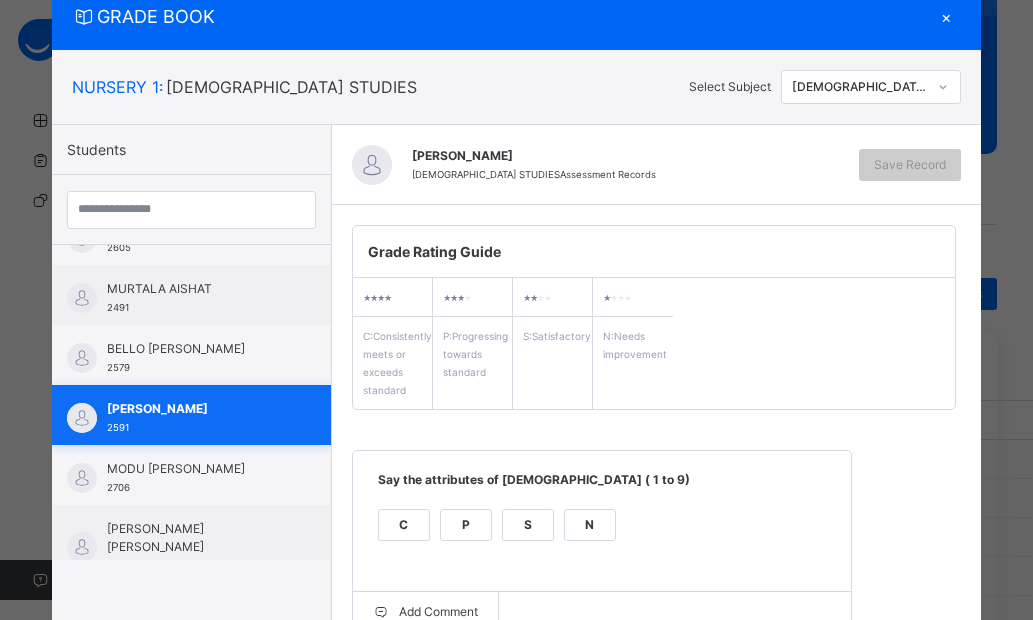 scroll, scrollTop: 386, scrollLeft: 0, axis: vertical 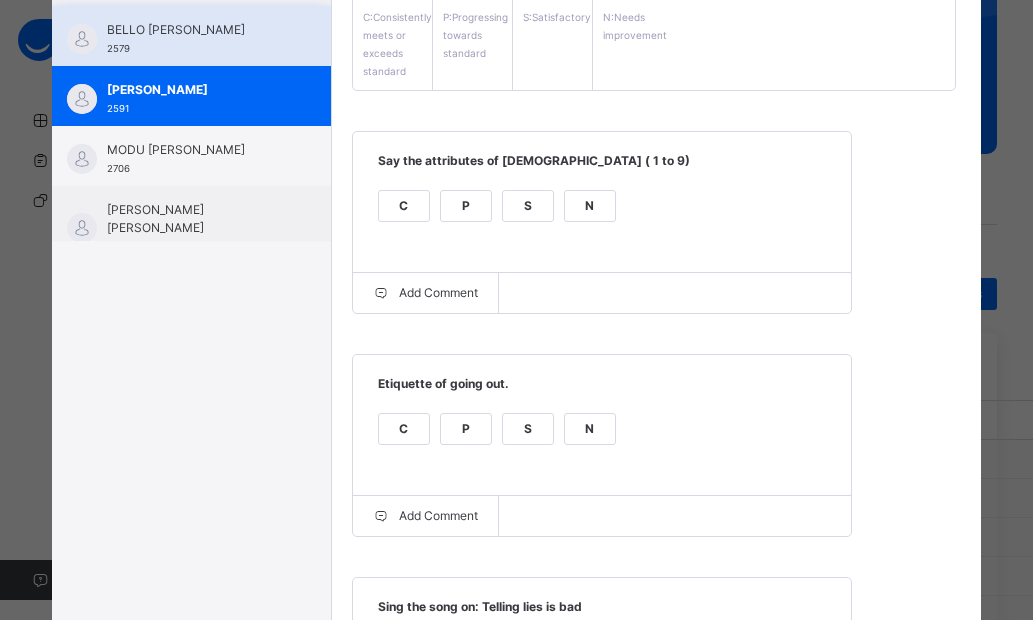 click on "BELLO [PERSON_NAME]" at bounding box center (196, 30) 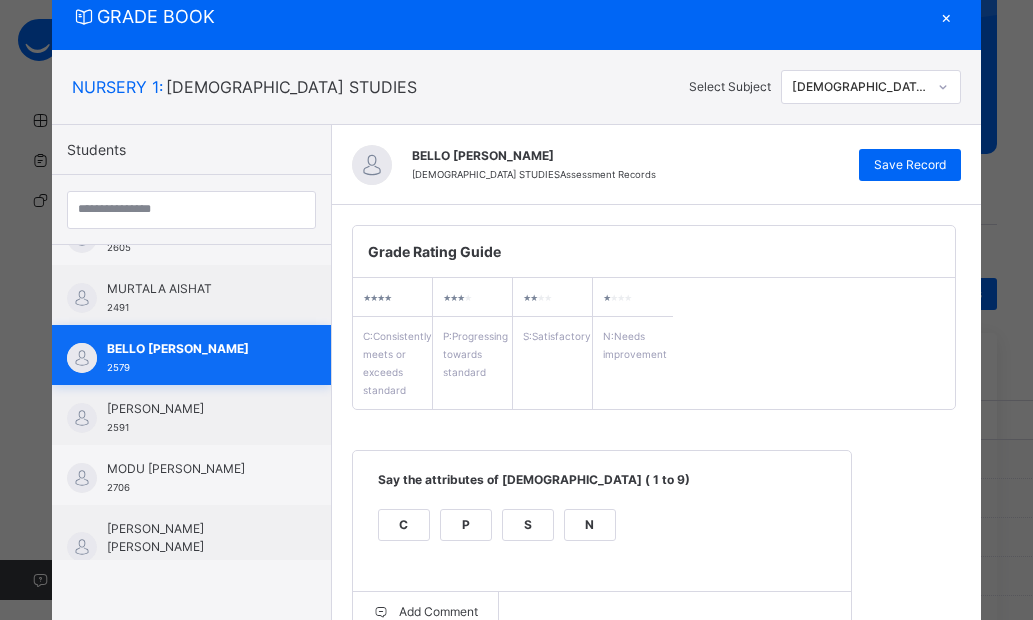 scroll, scrollTop: 386, scrollLeft: 0, axis: vertical 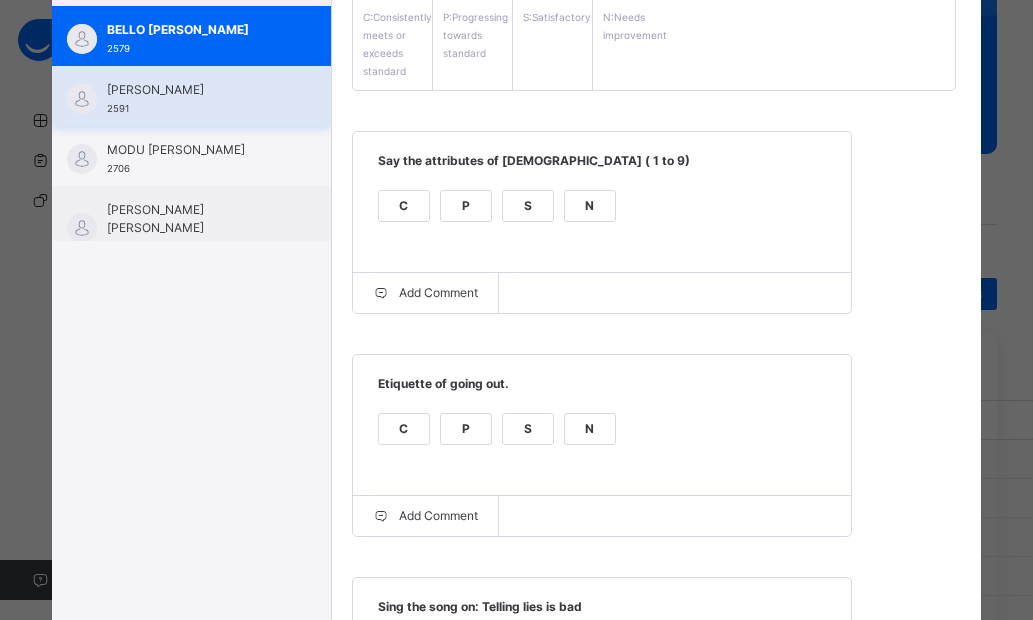 click on "[PERSON_NAME]" at bounding box center [196, 90] 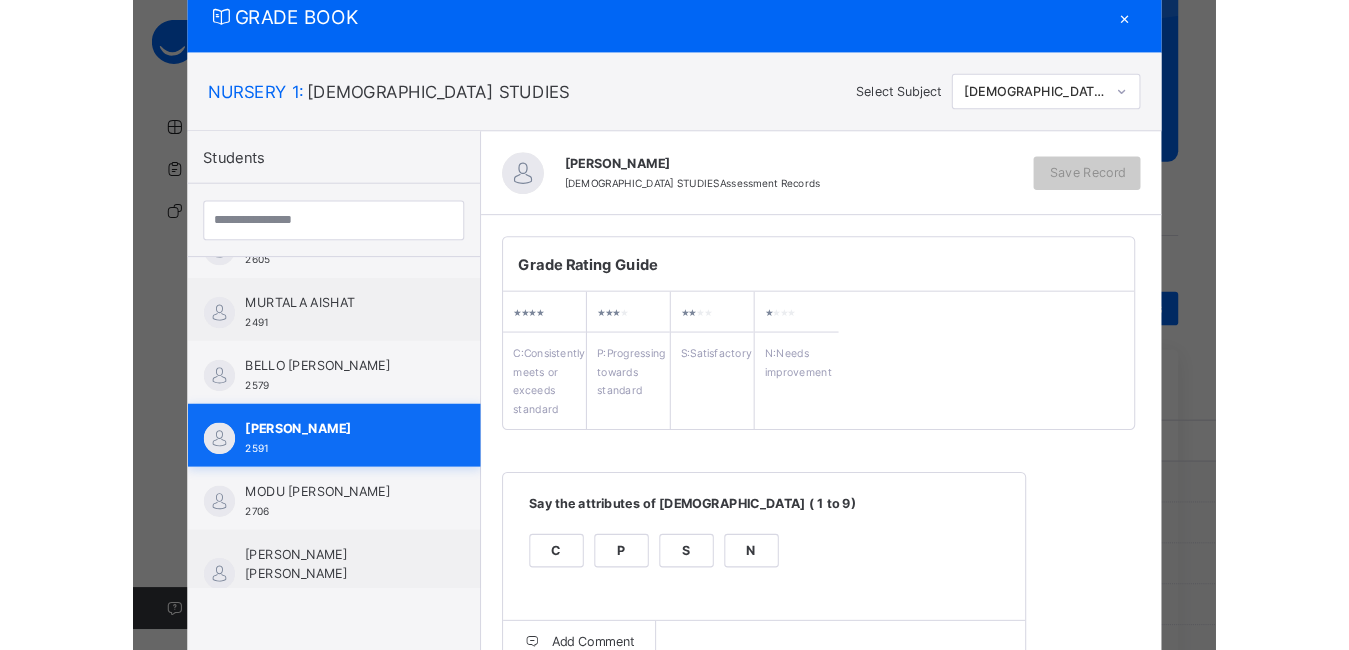 scroll, scrollTop: 386, scrollLeft: 0, axis: vertical 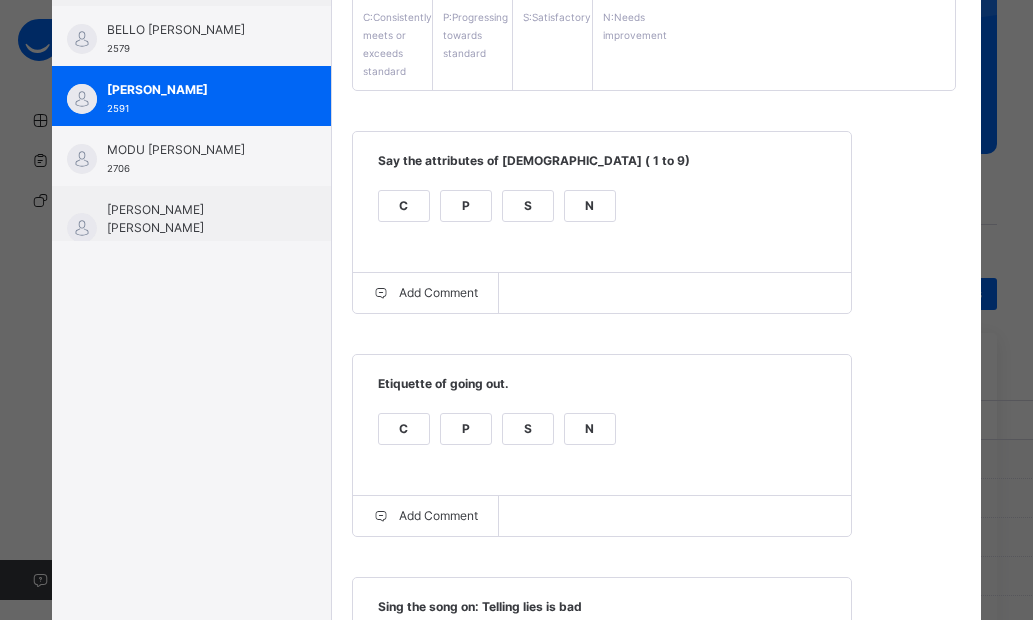 click on "P" at bounding box center [466, 206] 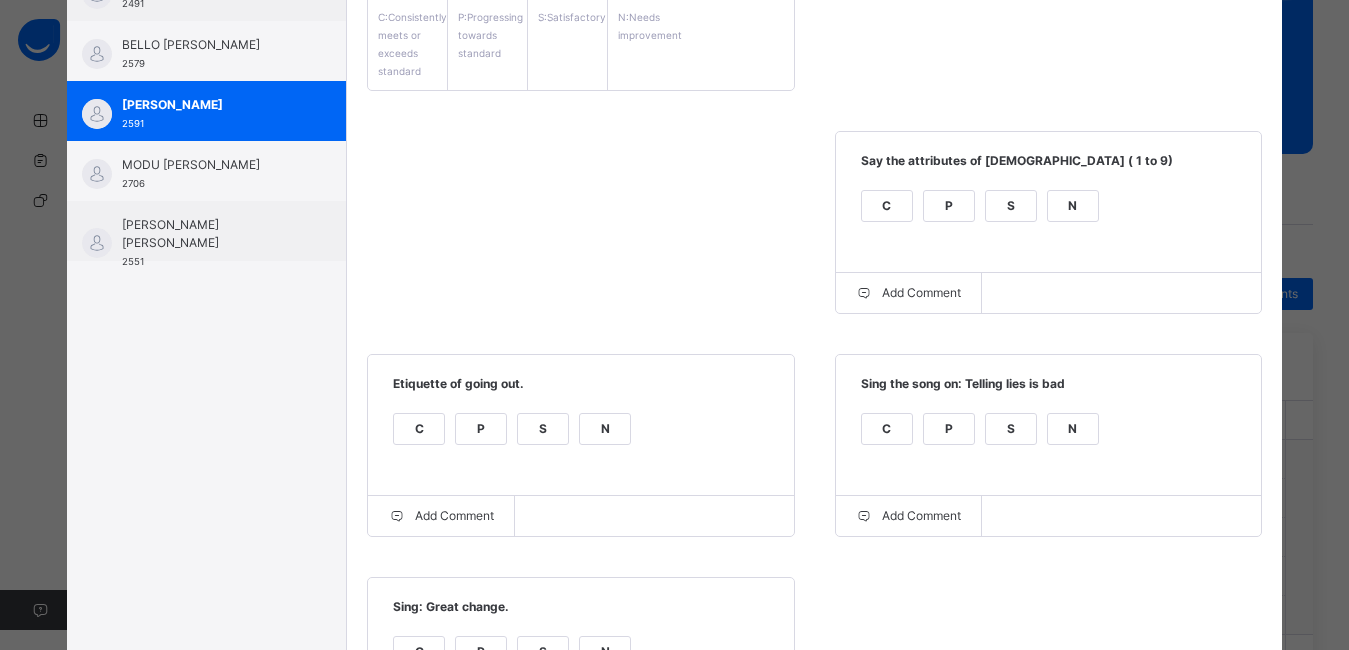 scroll, scrollTop: 616, scrollLeft: 0, axis: vertical 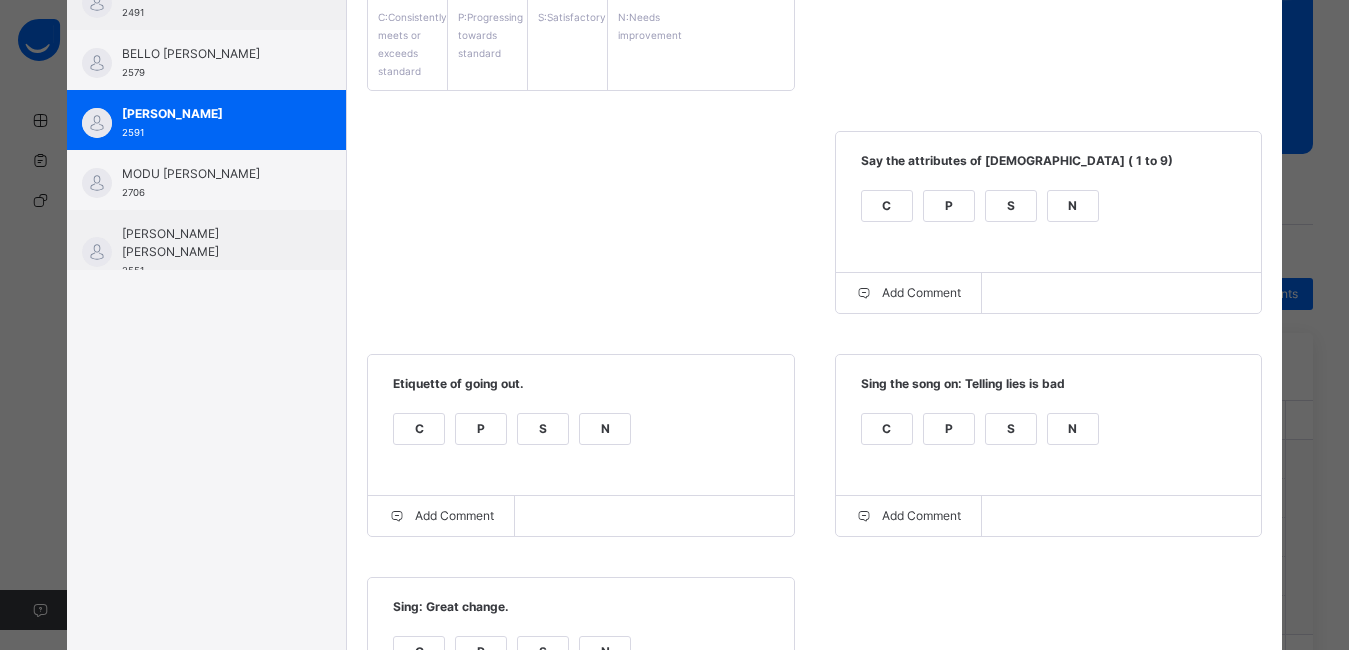 click on "P" at bounding box center (481, 429) 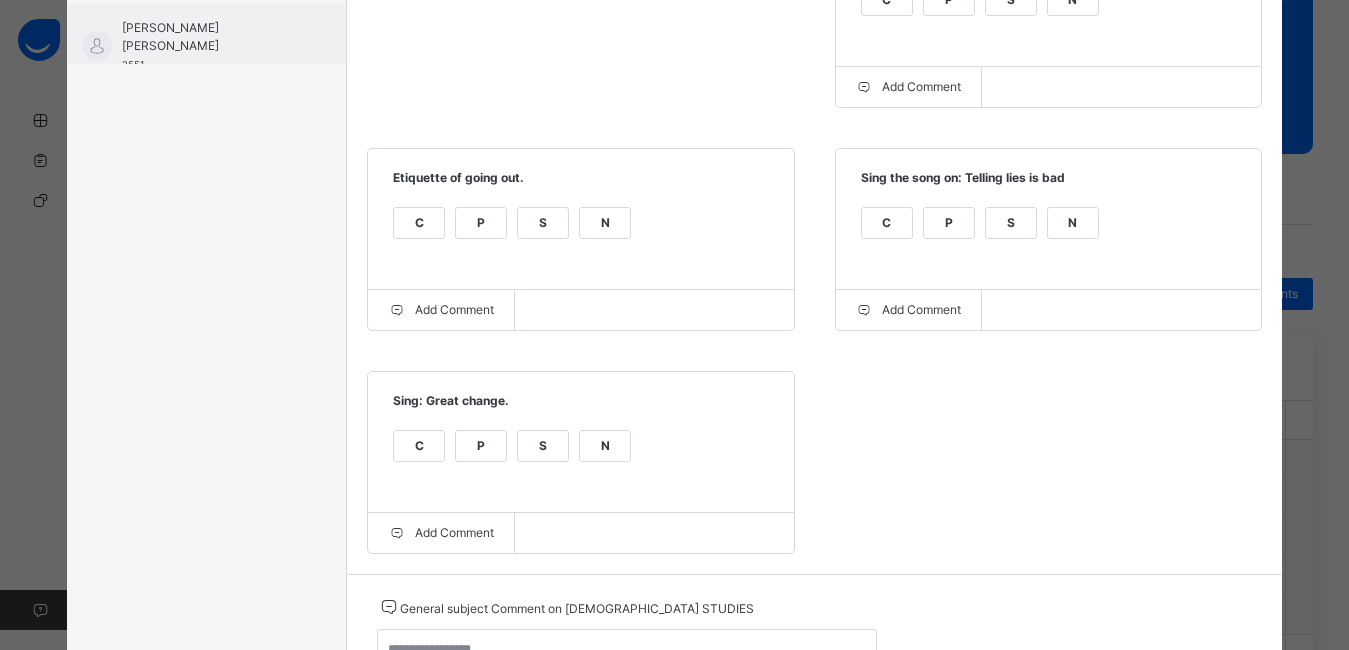 scroll, scrollTop: 597, scrollLeft: 0, axis: vertical 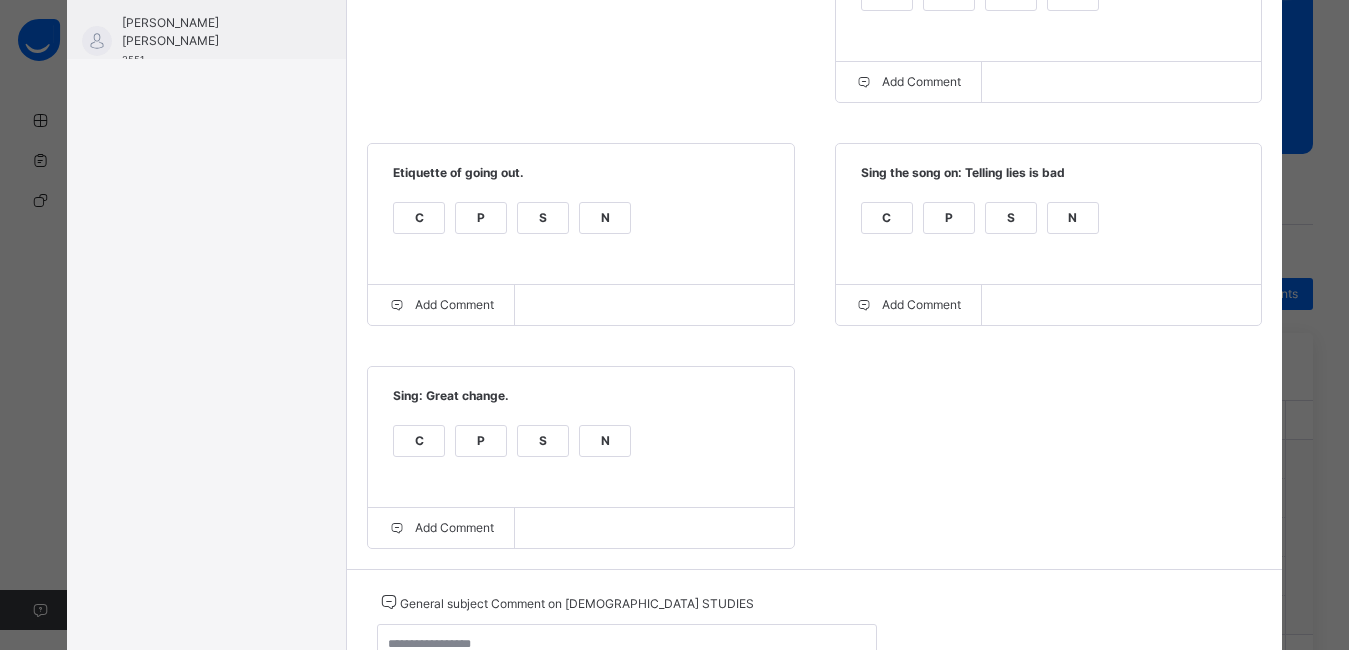 click on "P" at bounding box center [481, 441] 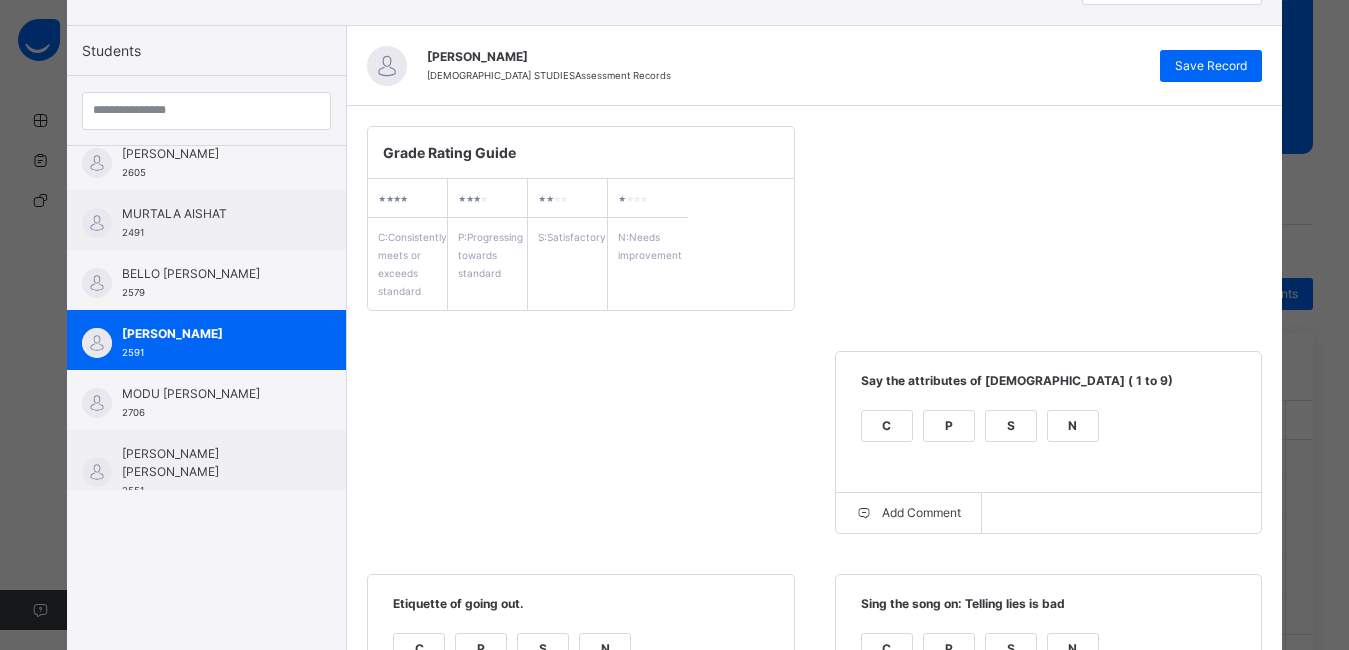 scroll, scrollTop: 164, scrollLeft: 0, axis: vertical 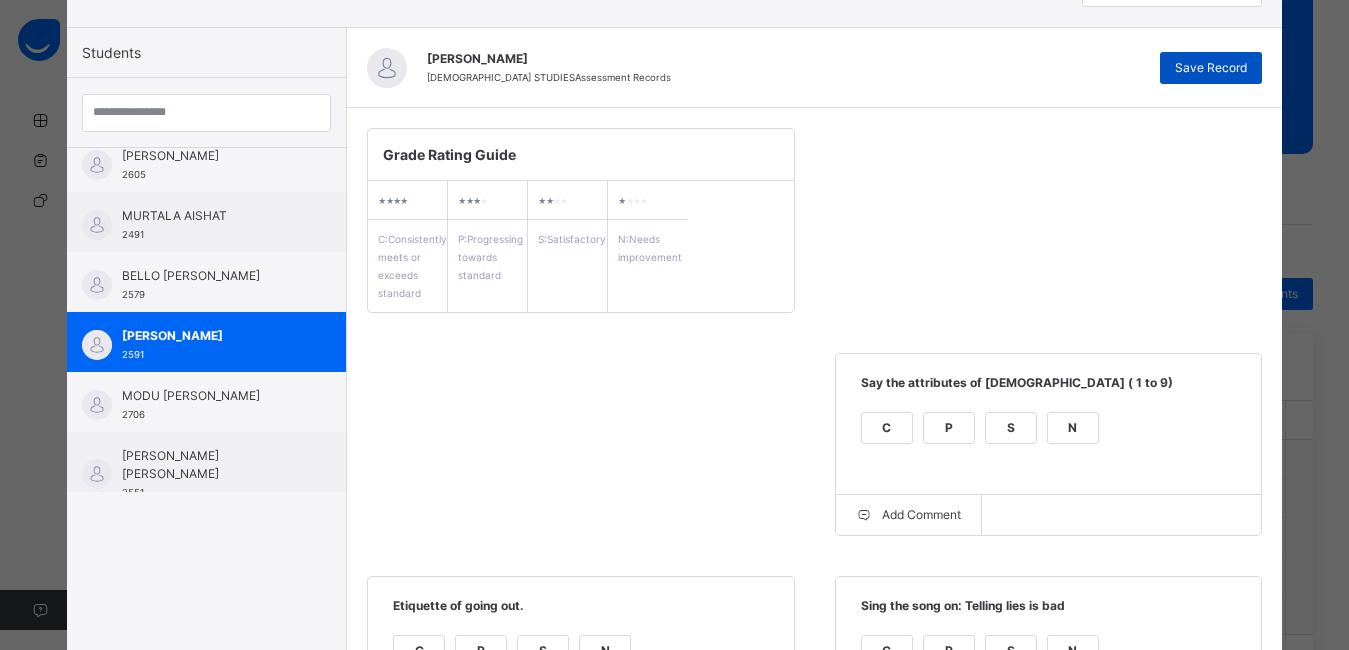 click on "Save Record" at bounding box center (1211, 68) 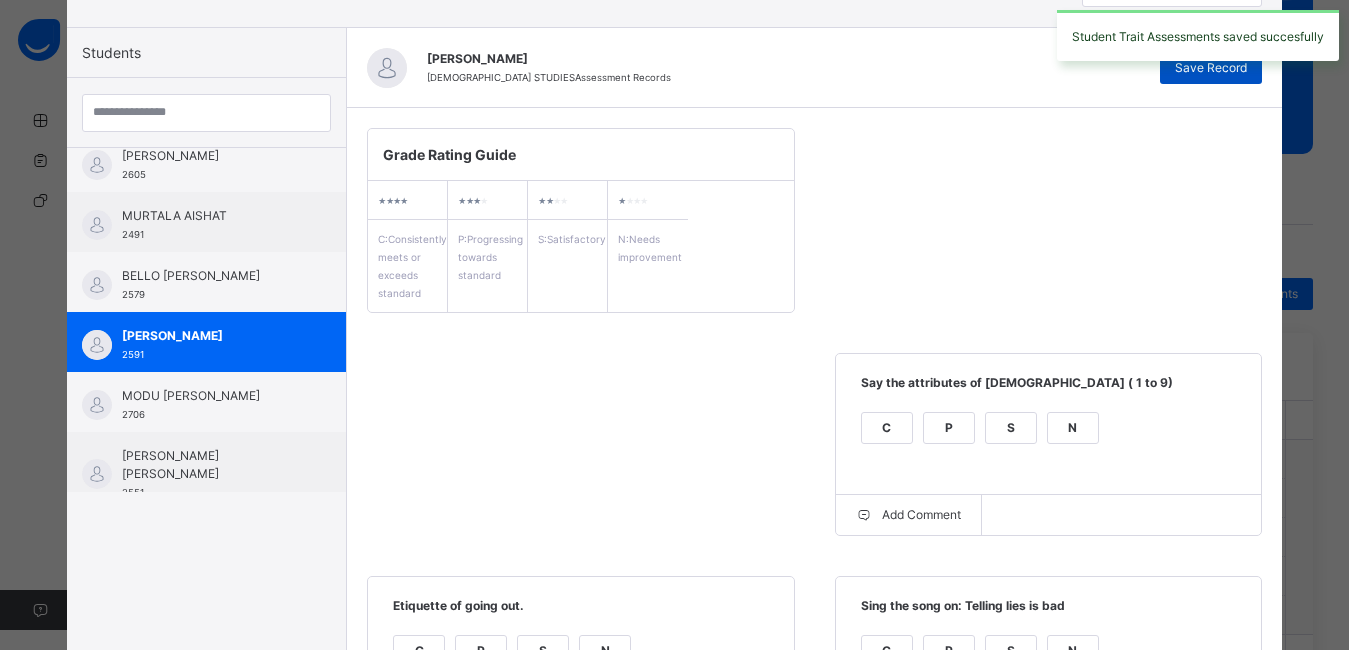 click on "Save Record" at bounding box center [1211, 68] 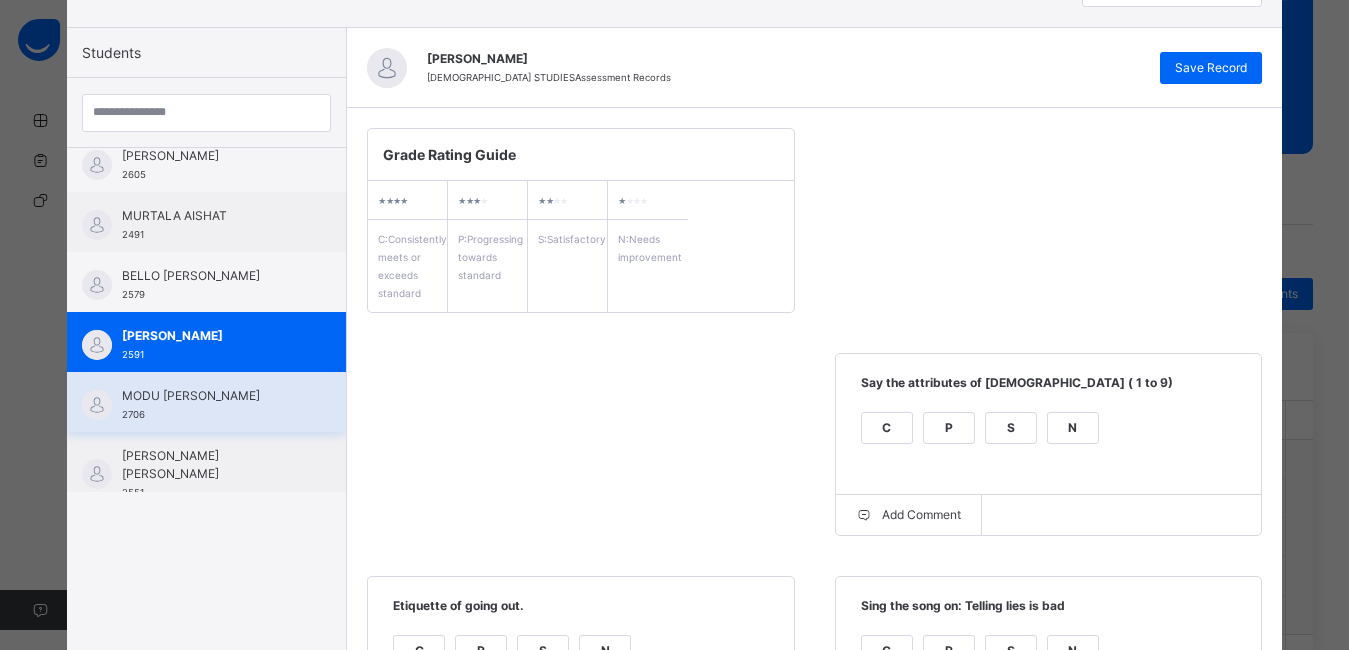click on "MODU [PERSON_NAME] 2706" at bounding box center (206, 402) 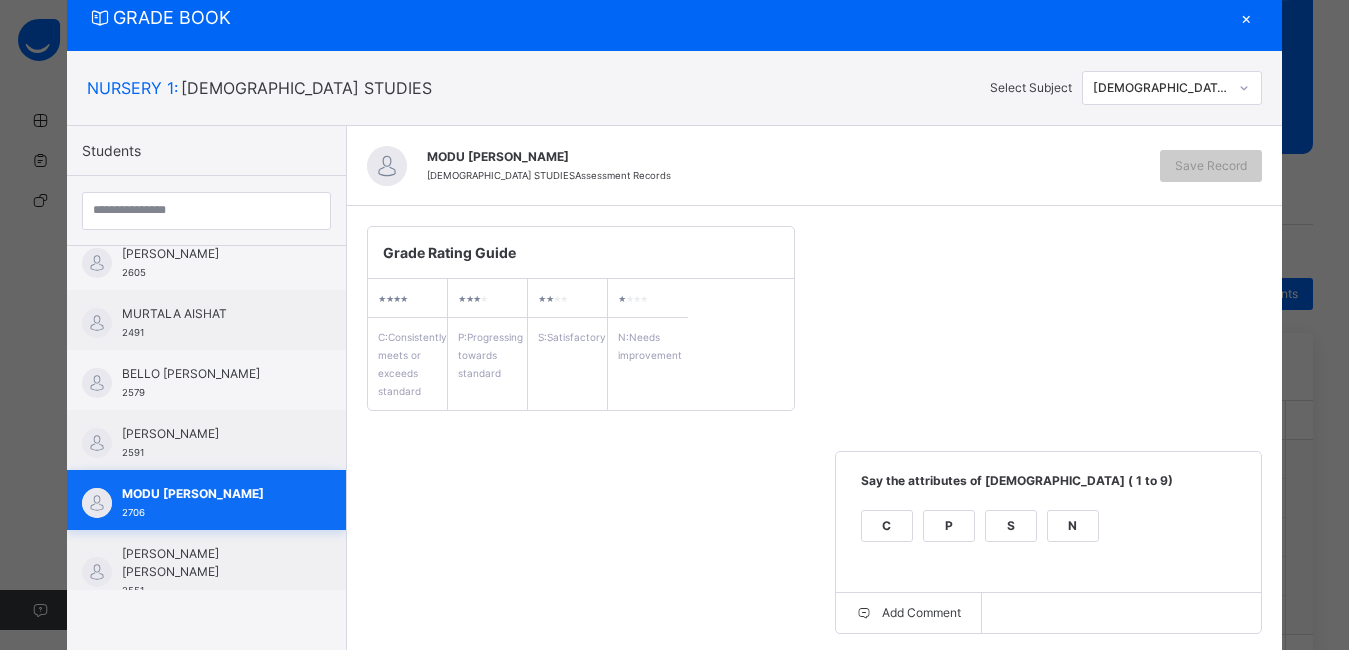 scroll, scrollTop: 164, scrollLeft: 0, axis: vertical 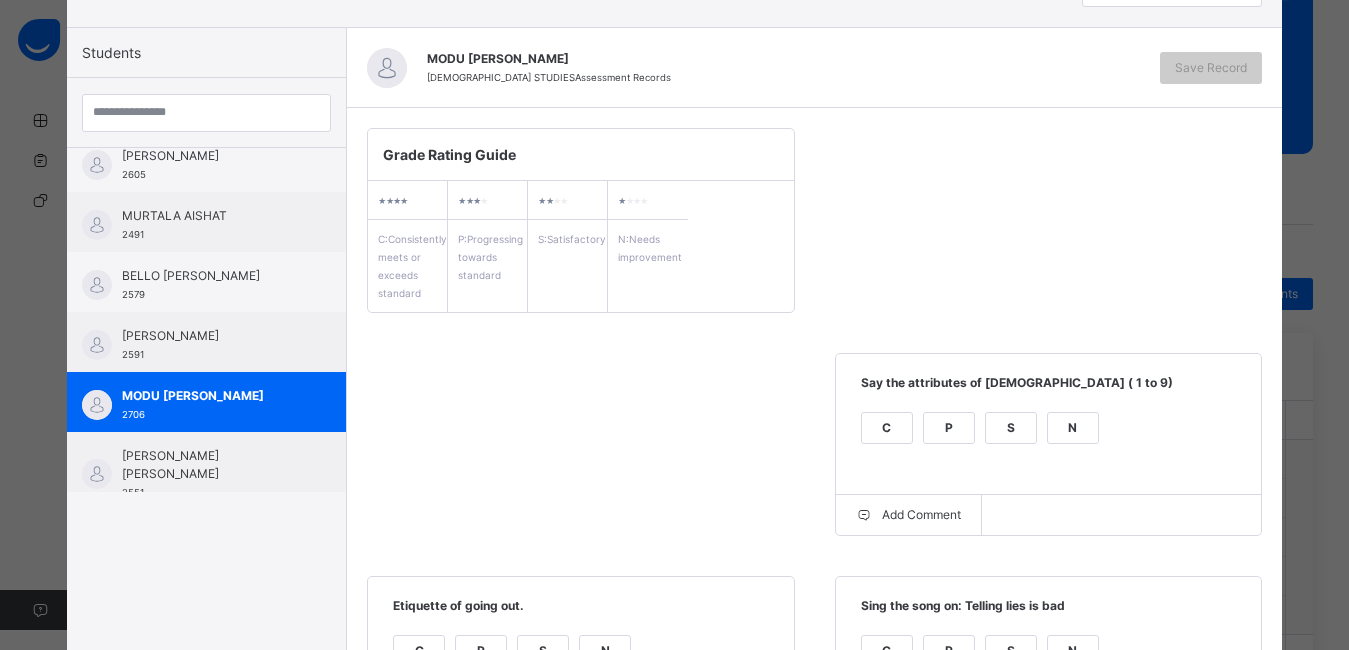 click on "C" at bounding box center [887, 428] 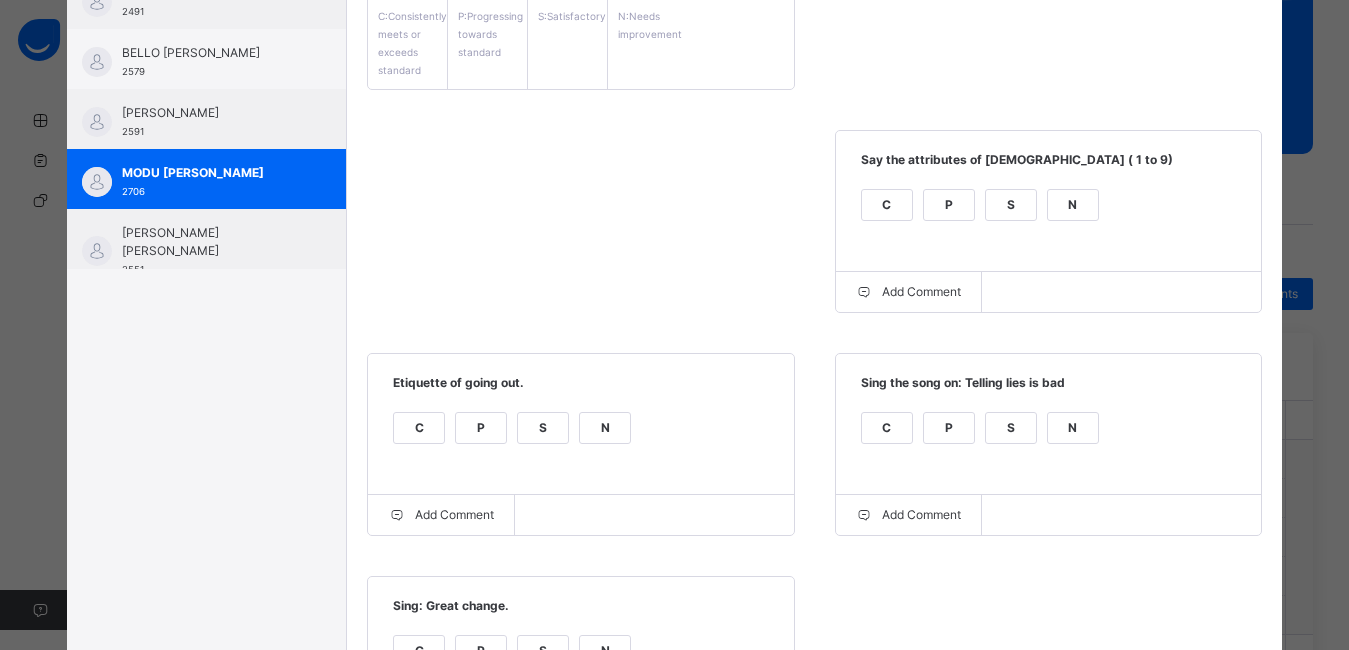 scroll, scrollTop: 389, scrollLeft: 0, axis: vertical 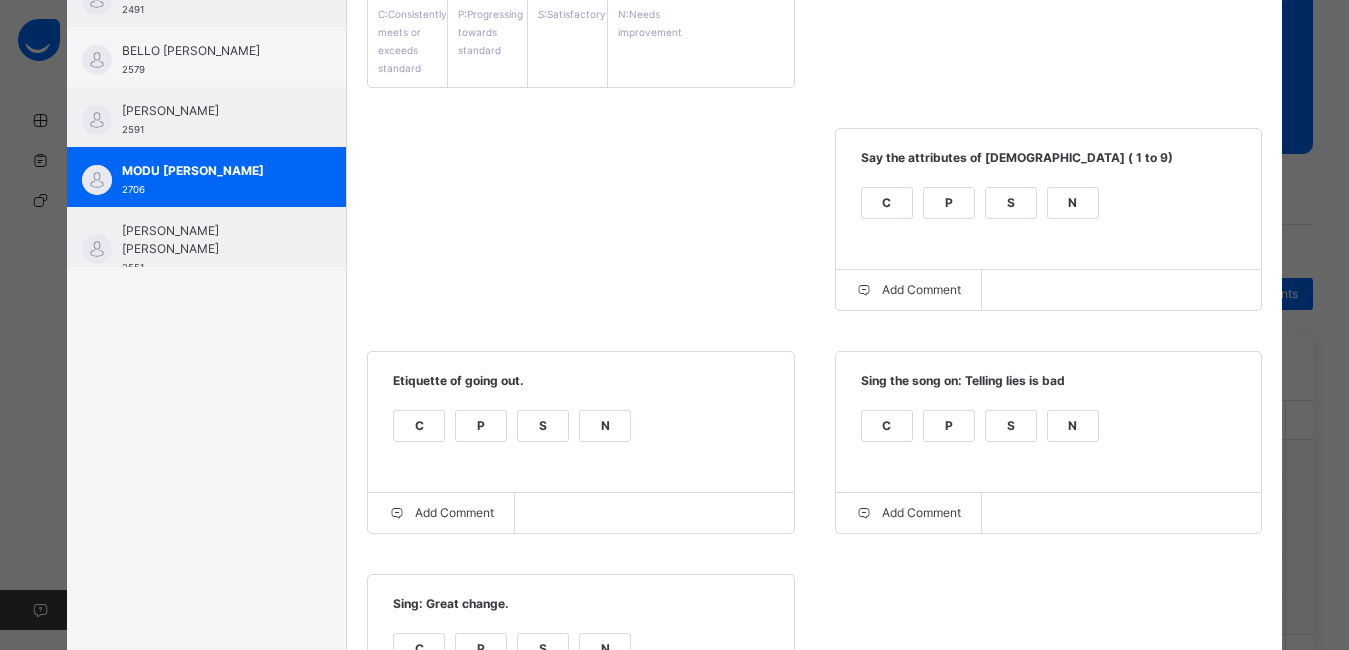 click on "C" at bounding box center [419, 426] 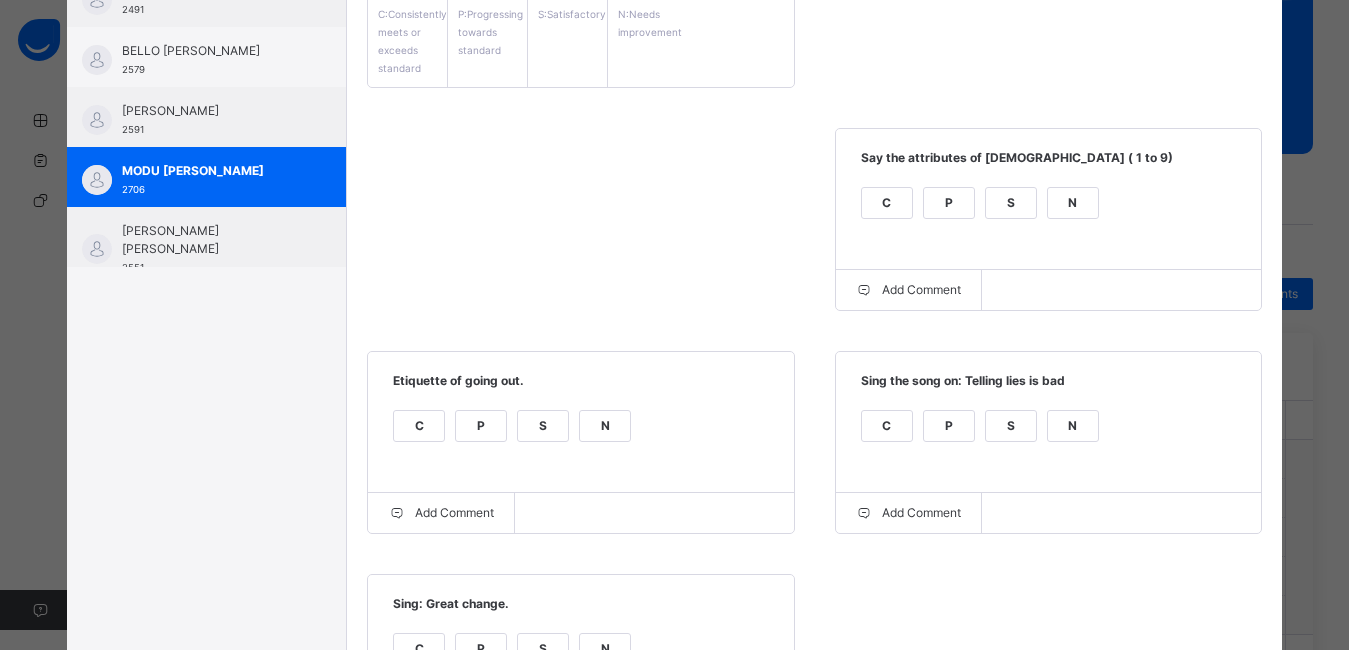 click on "C" at bounding box center (887, 426) 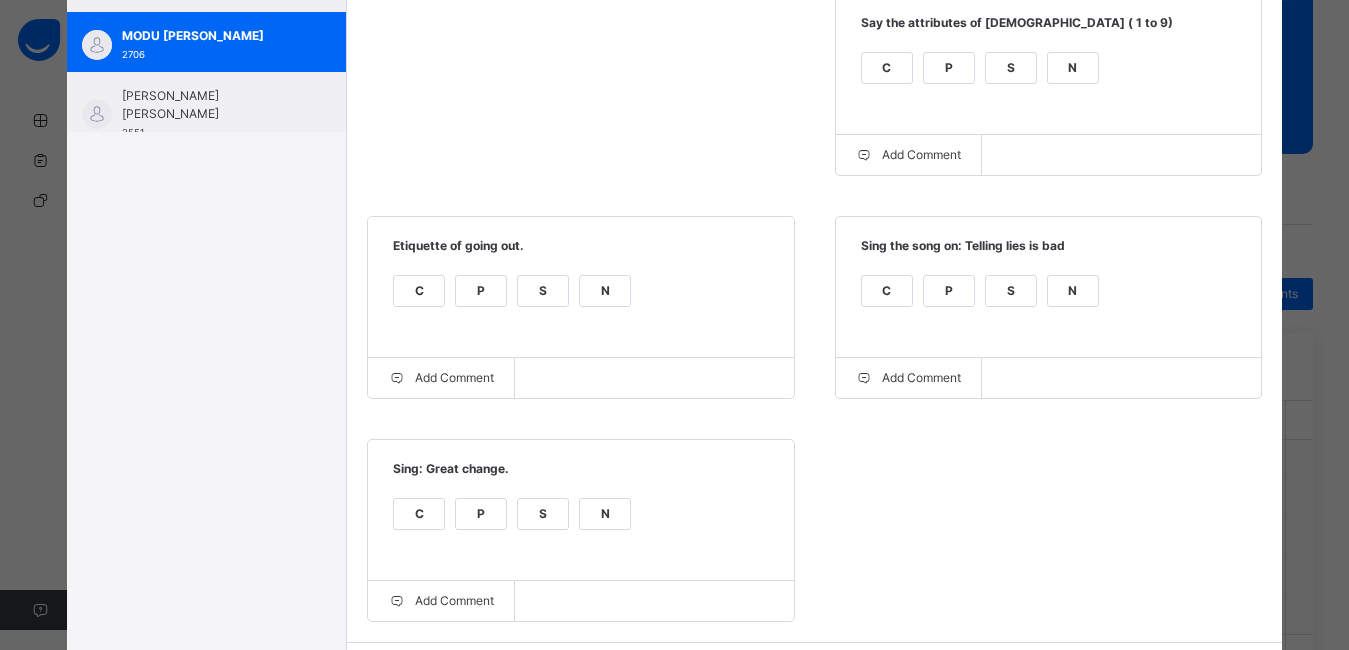 scroll, scrollTop: 550, scrollLeft: 0, axis: vertical 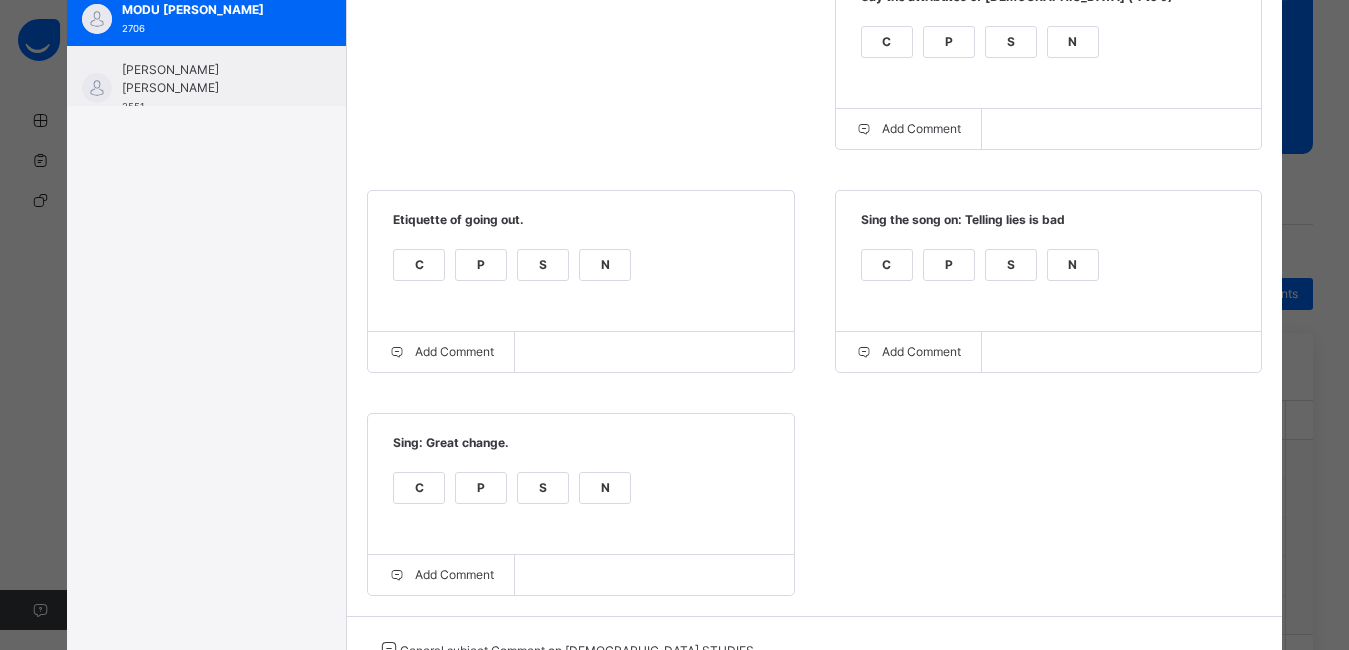 click on "C" at bounding box center (419, 488) 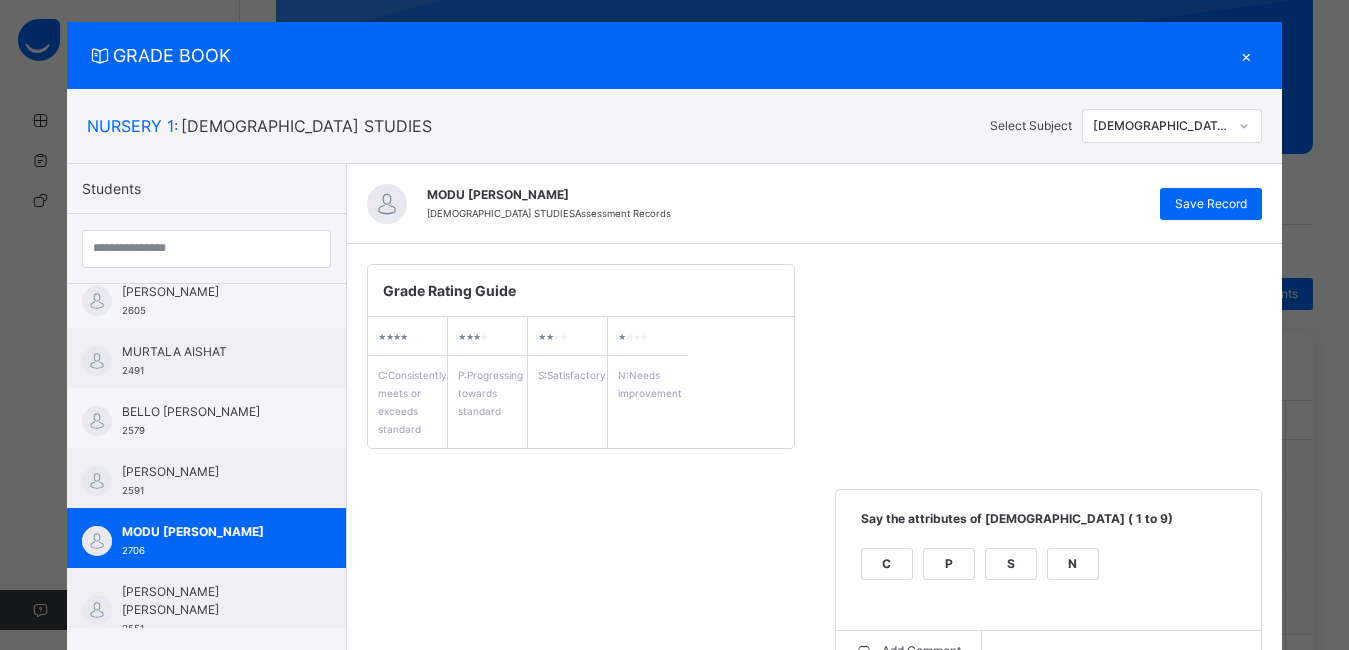 scroll, scrollTop: 22, scrollLeft: 0, axis: vertical 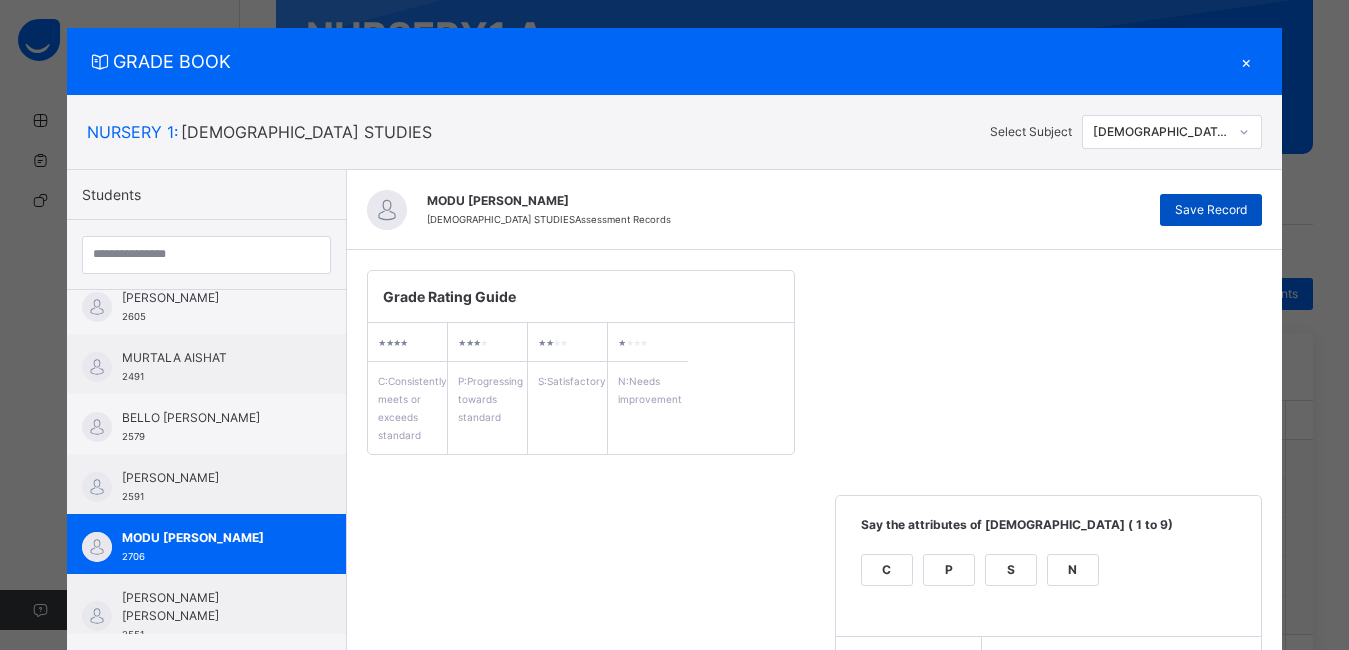 click on "Save Record" at bounding box center [1211, 210] 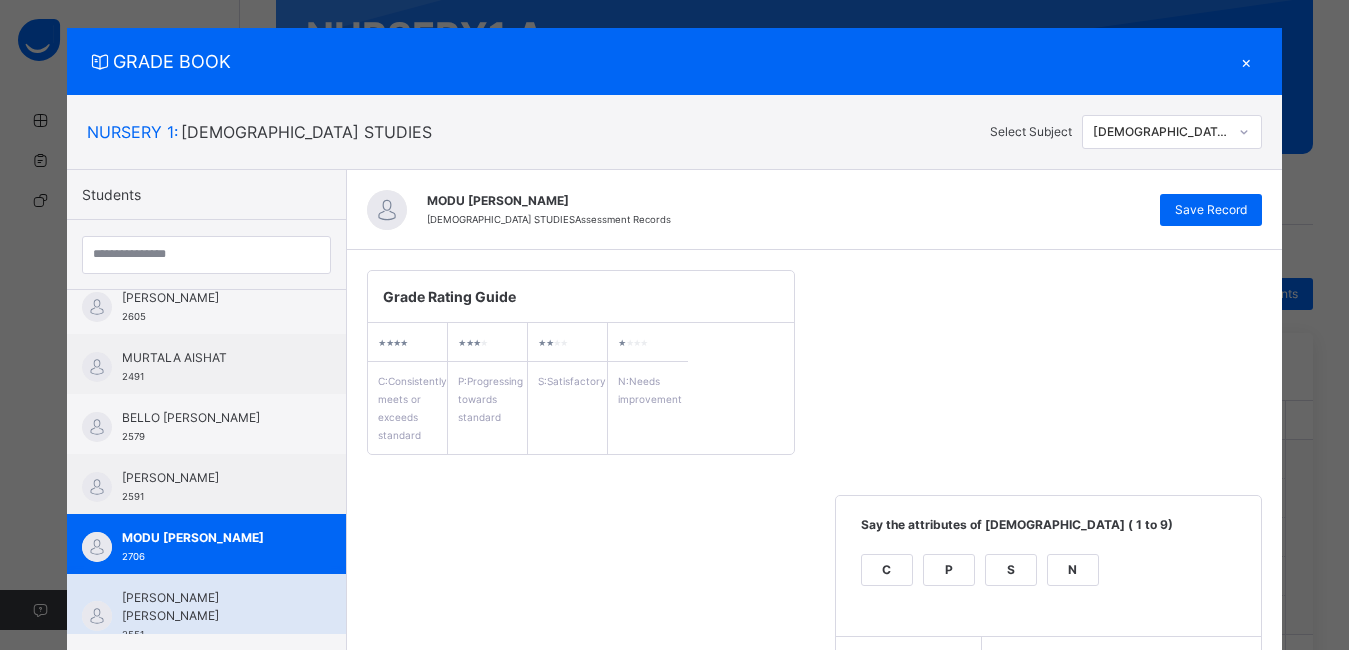 click on "[PERSON_NAME] [PERSON_NAME] 2551" at bounding box center (211, 616) 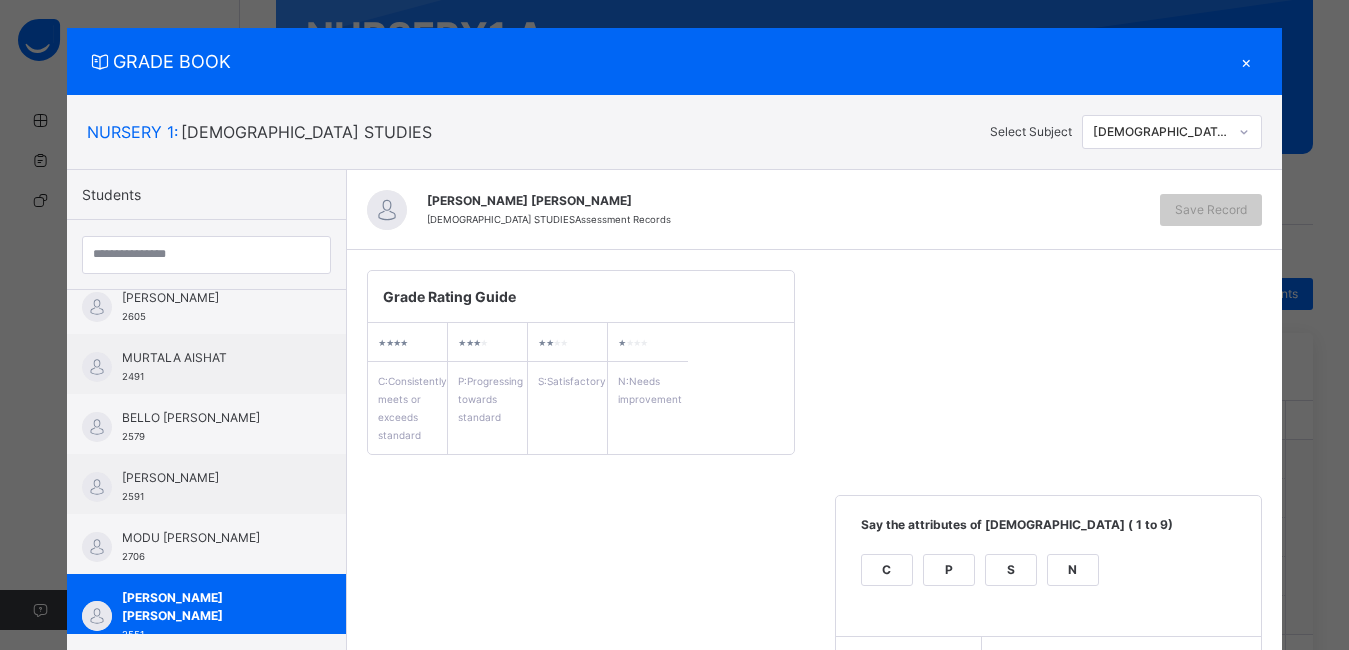 click on "C" at bounding box center [887, 570] 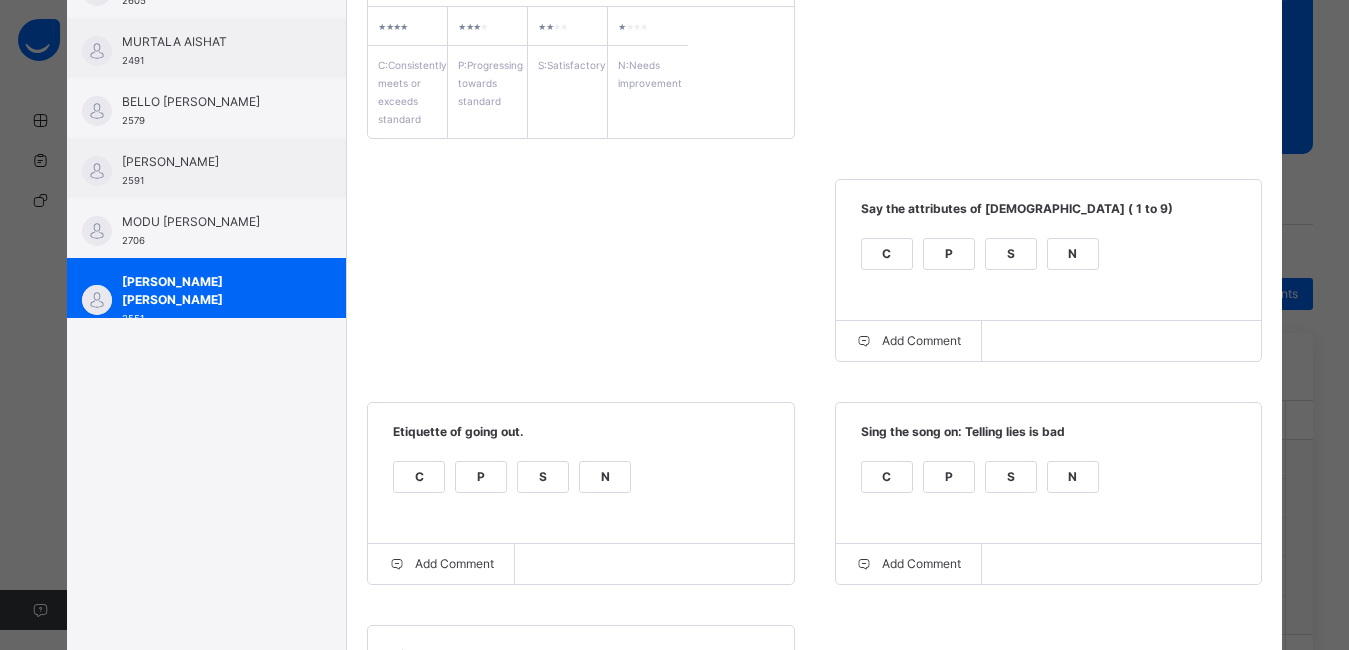 scroll, scrollTop: 393, scrollLeft: 0, axis: vertical 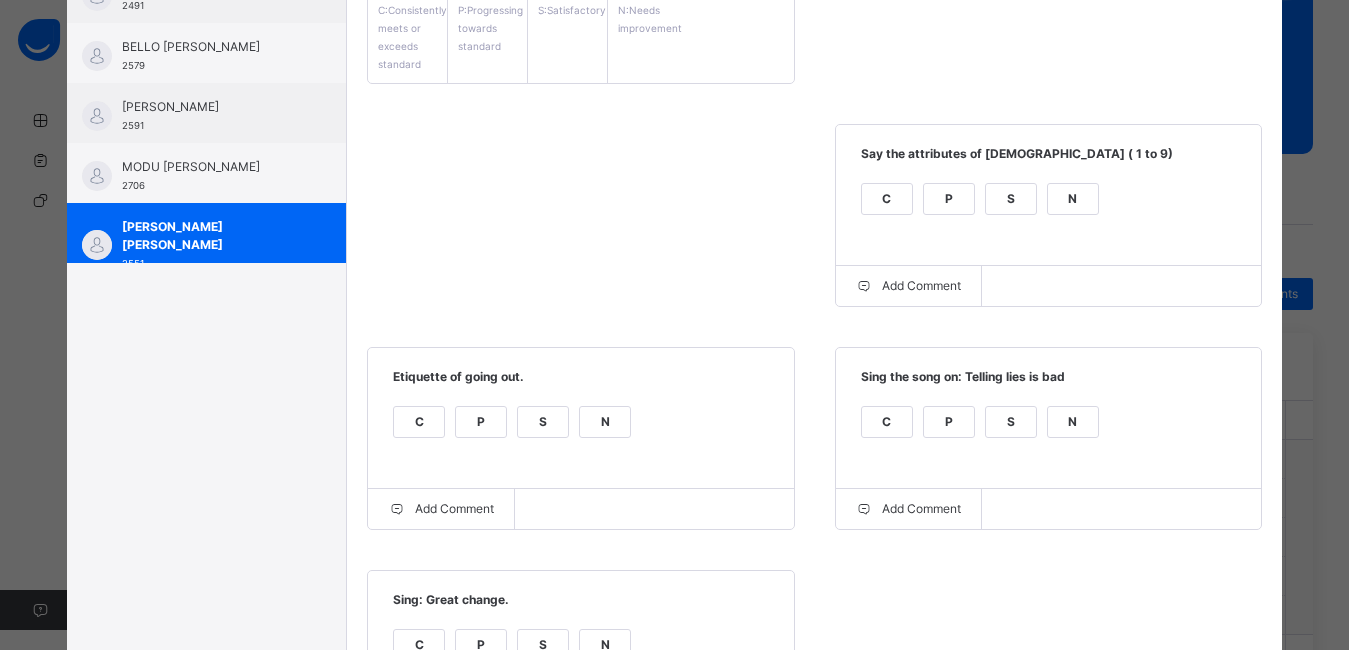 click on "C" at bounding box center (887, 422) 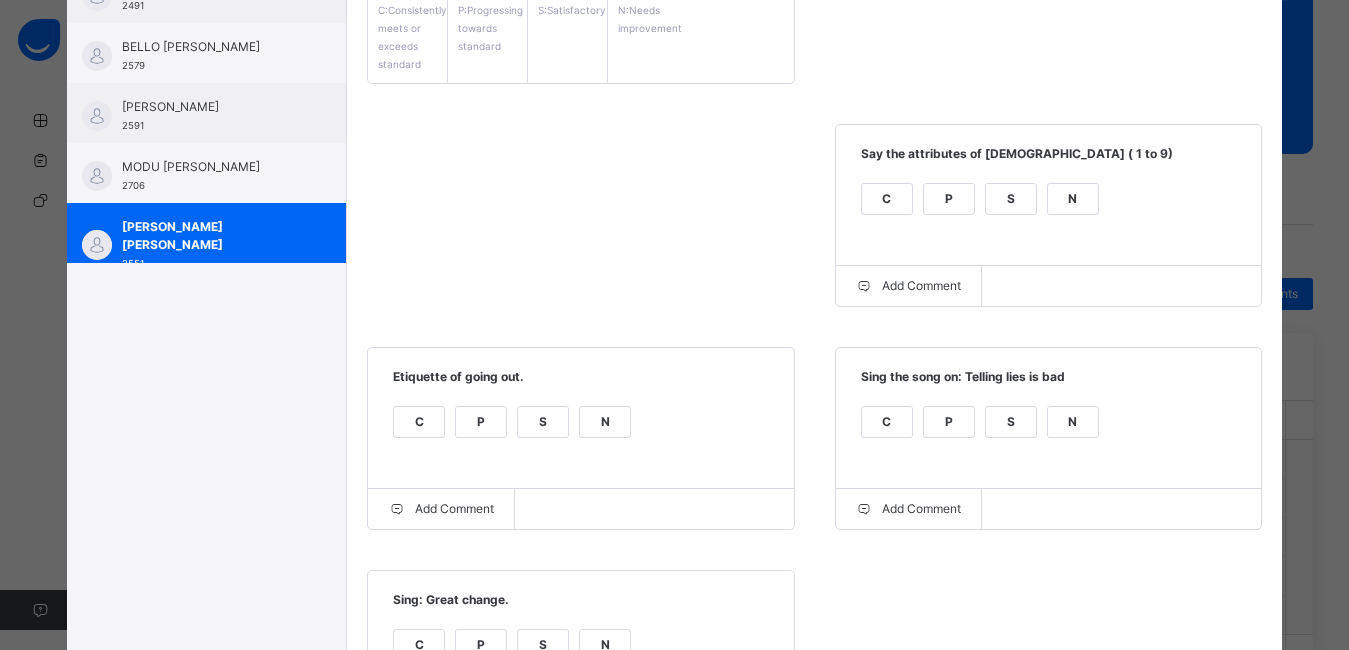 click on "C" at bounding box center [419, 422] 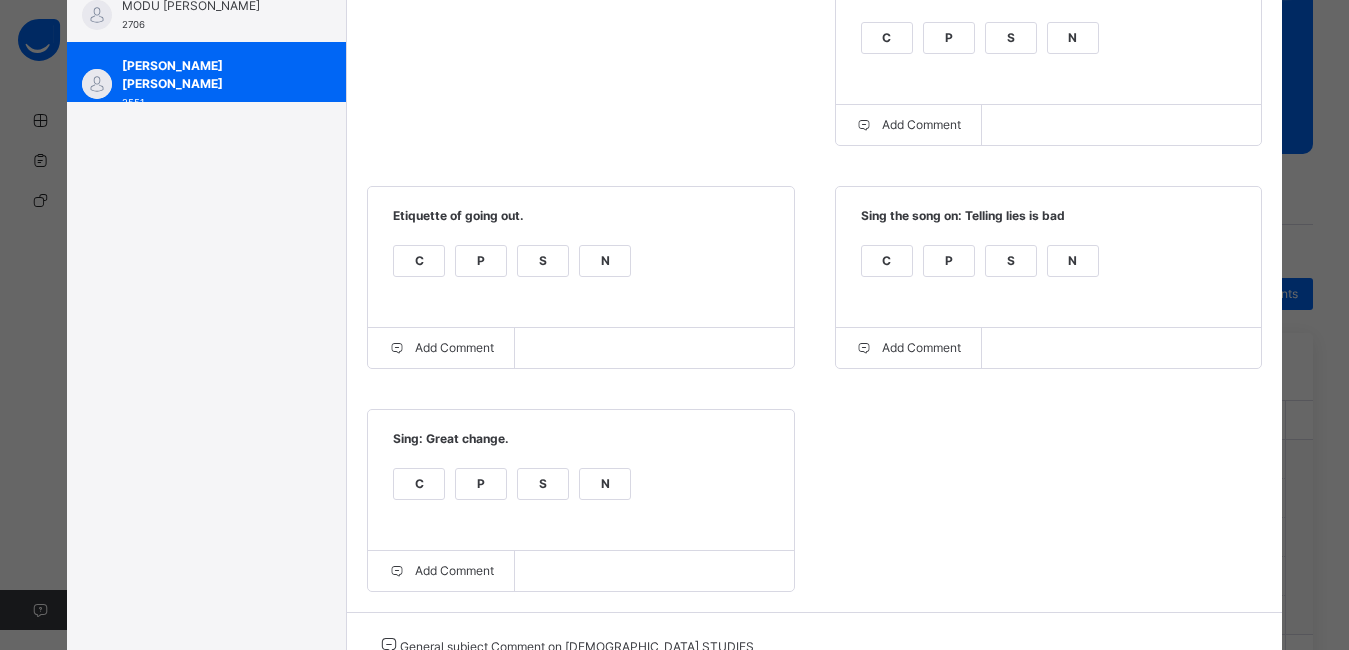 scroll, scrollTop: 565, scrollLeft: 0, axis: vertical 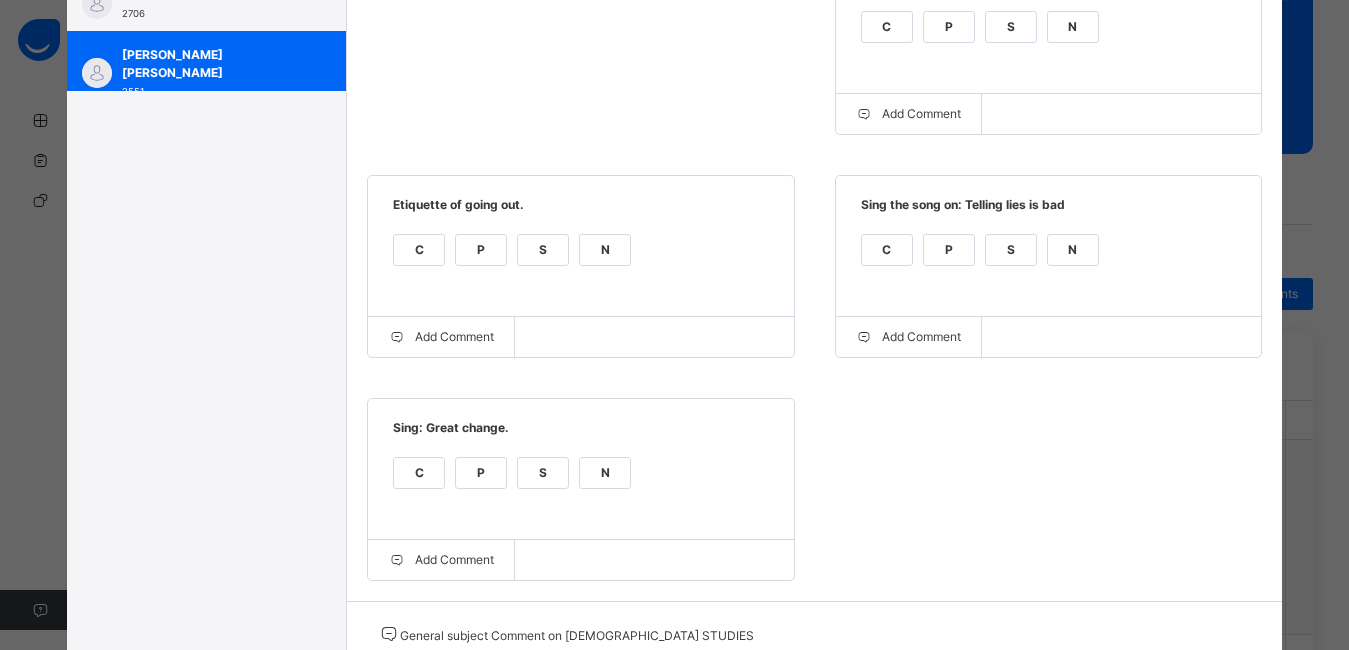 click on "C" at bounding box center [419, 473] 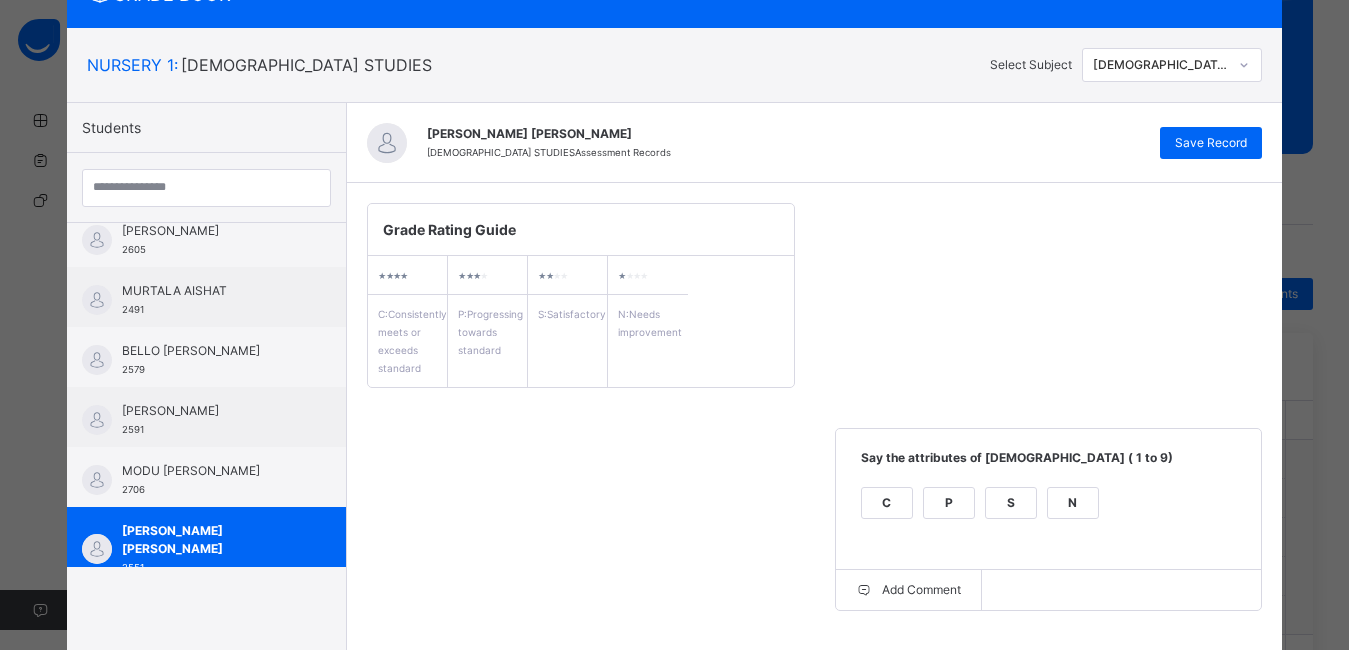 scroll, scrollTop: 72, scrollLeft: 0, axis: vertical 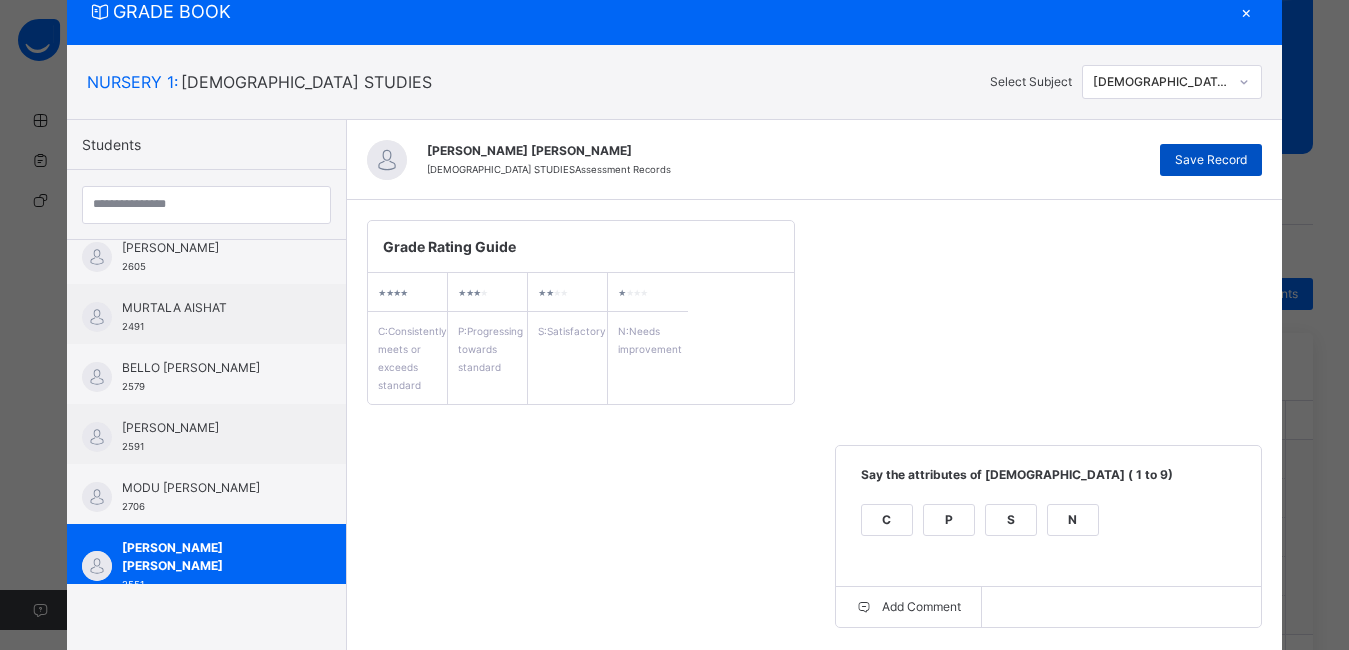 click on "Save Record" at bounding box center (1211, 160) 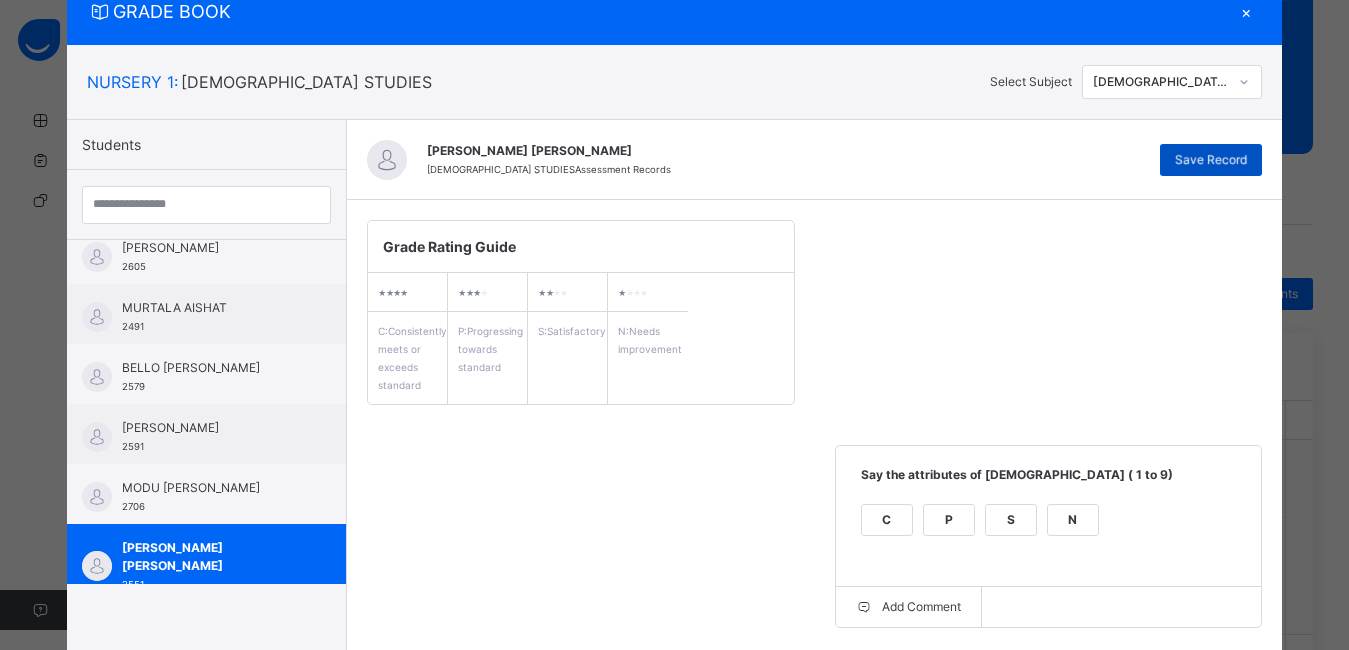 click on "Save Record" at bounding box center (1211, 160) 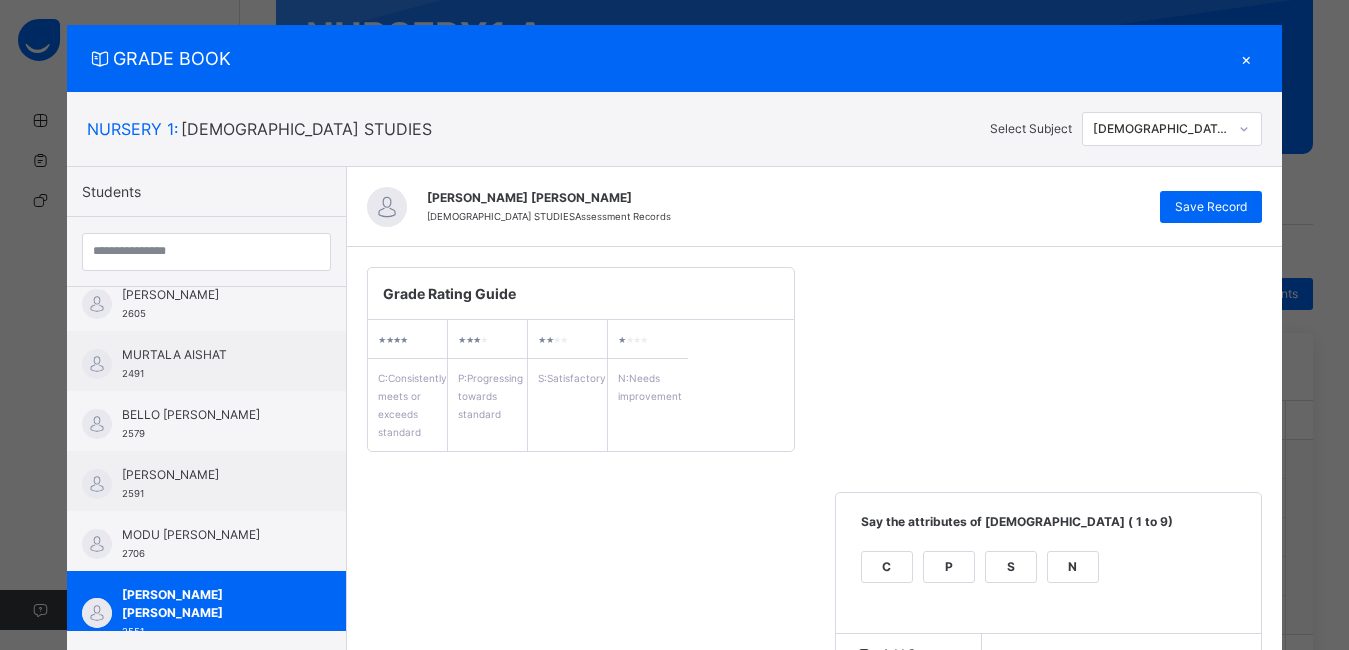 scroll, scrollTop: 0, scrollLeft: 0, axis: both 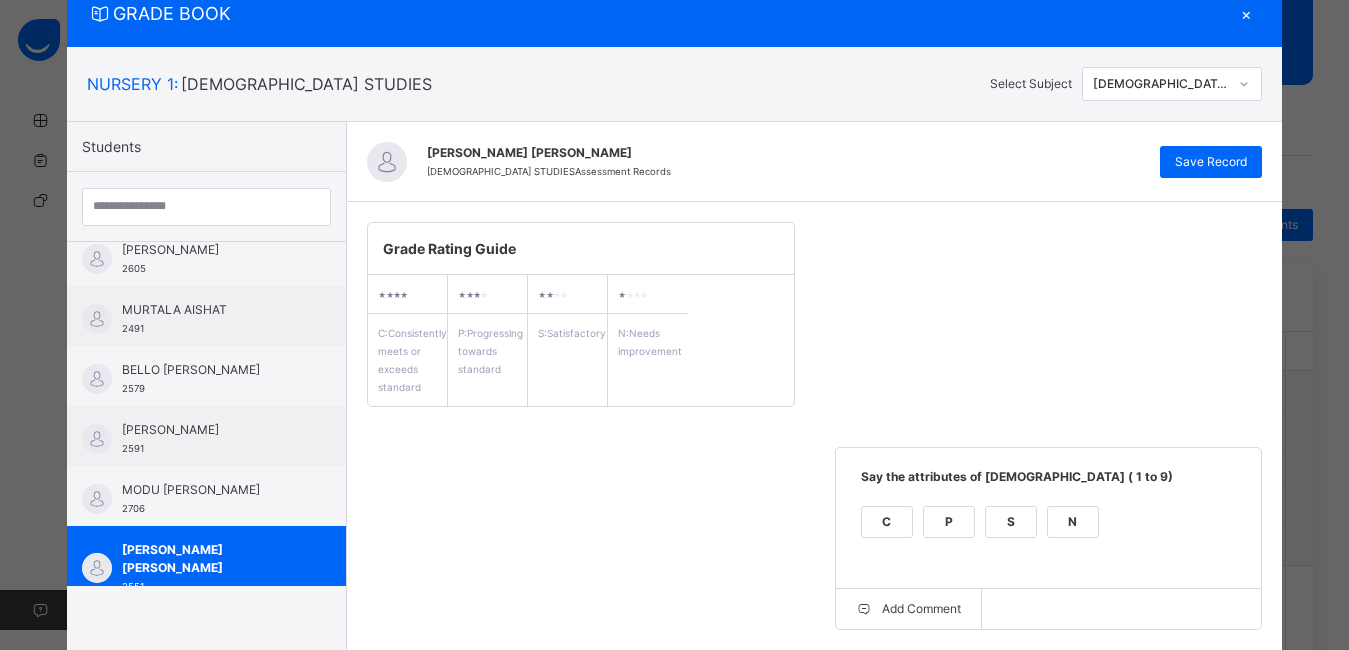 click on "×" at bounding box center (1247, 13) 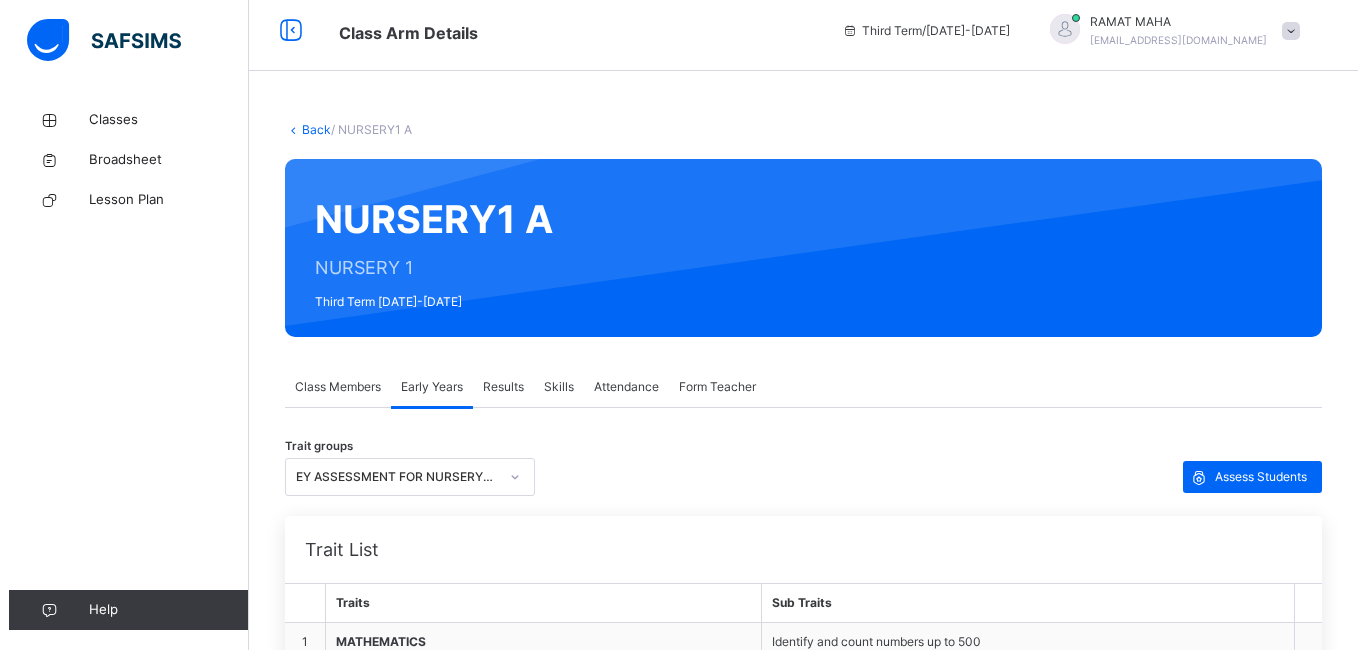 scroll, scrollTop: 0, scrollLeft: 0, axis: both 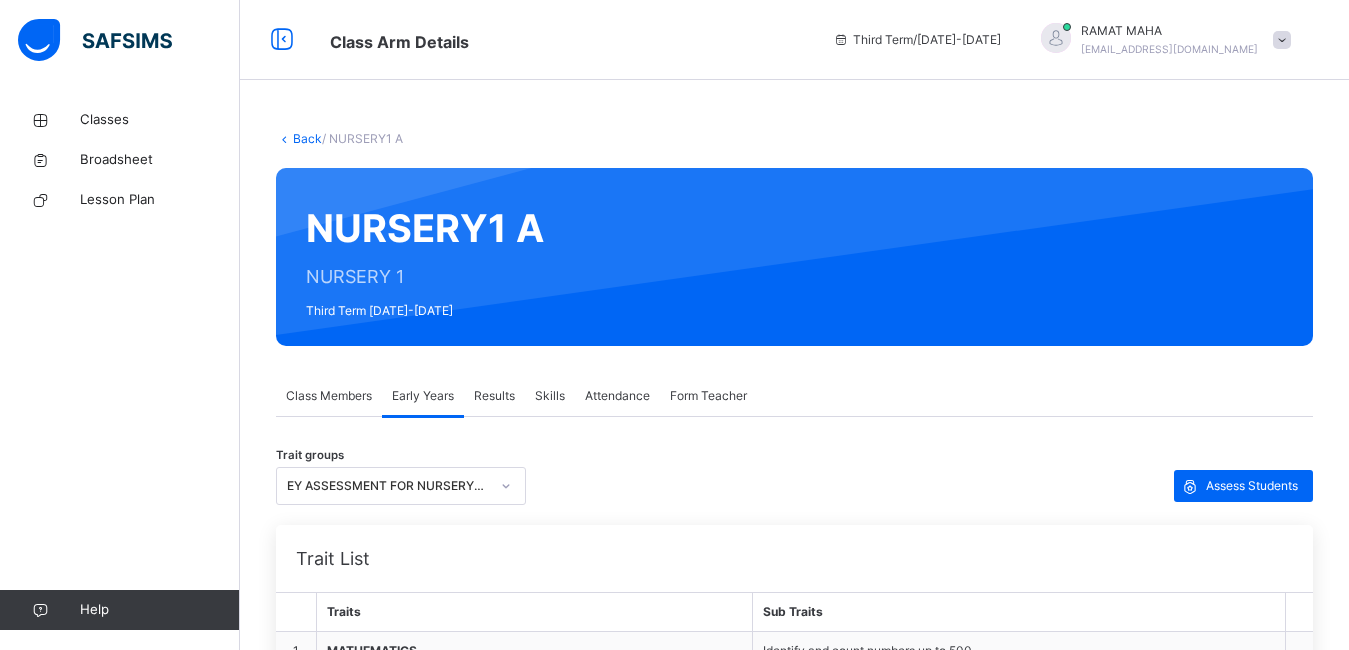 click at bounding box center (1282, 40) 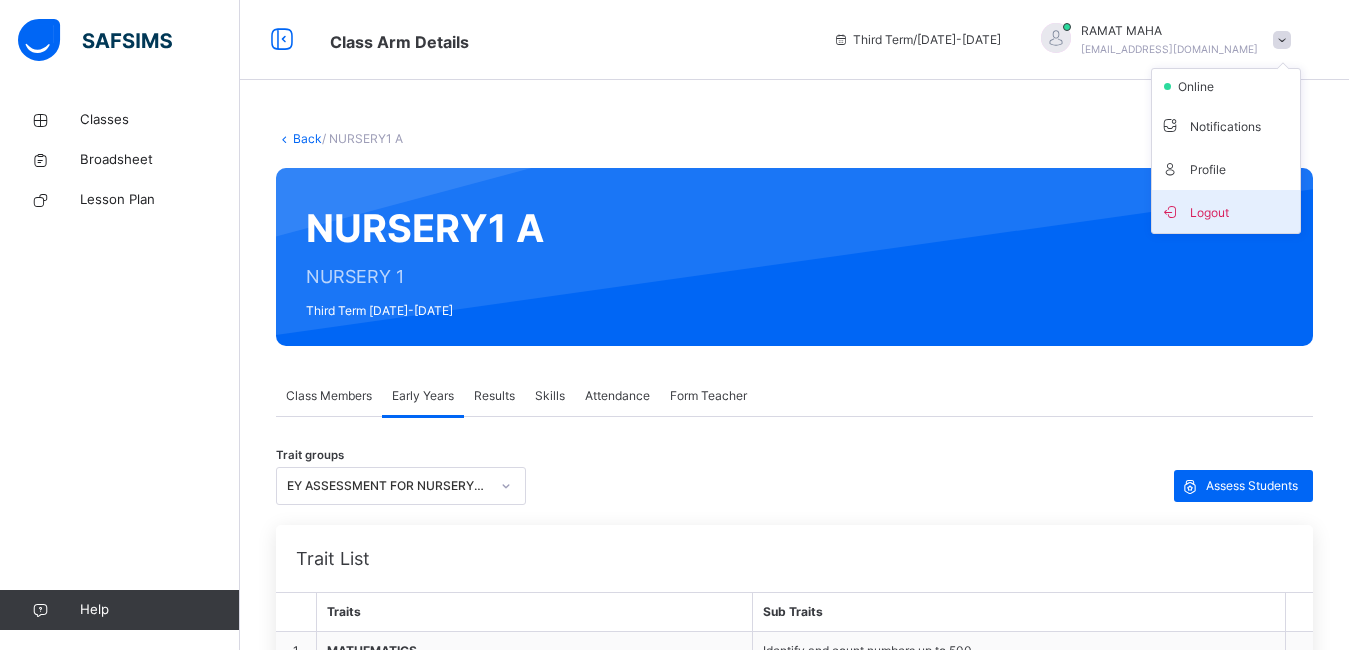 click on "Logout" at bounding box center (1226, 211) 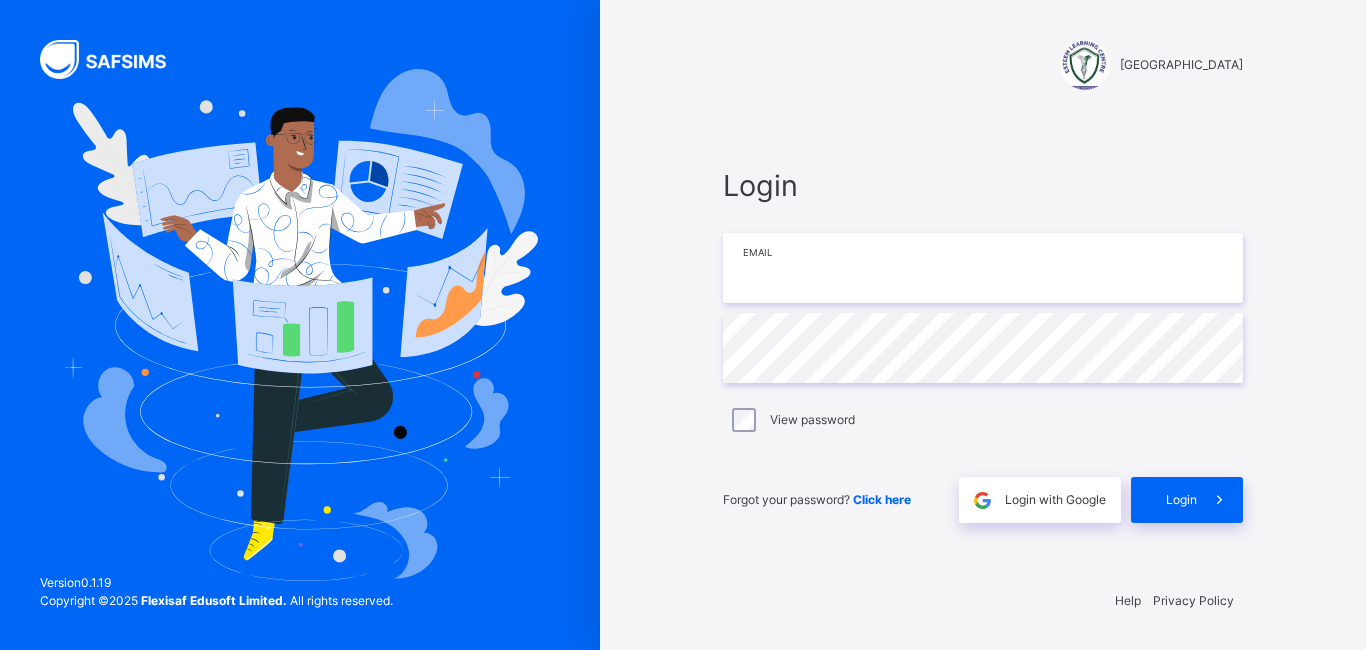 click at bounding box center [983, 268] 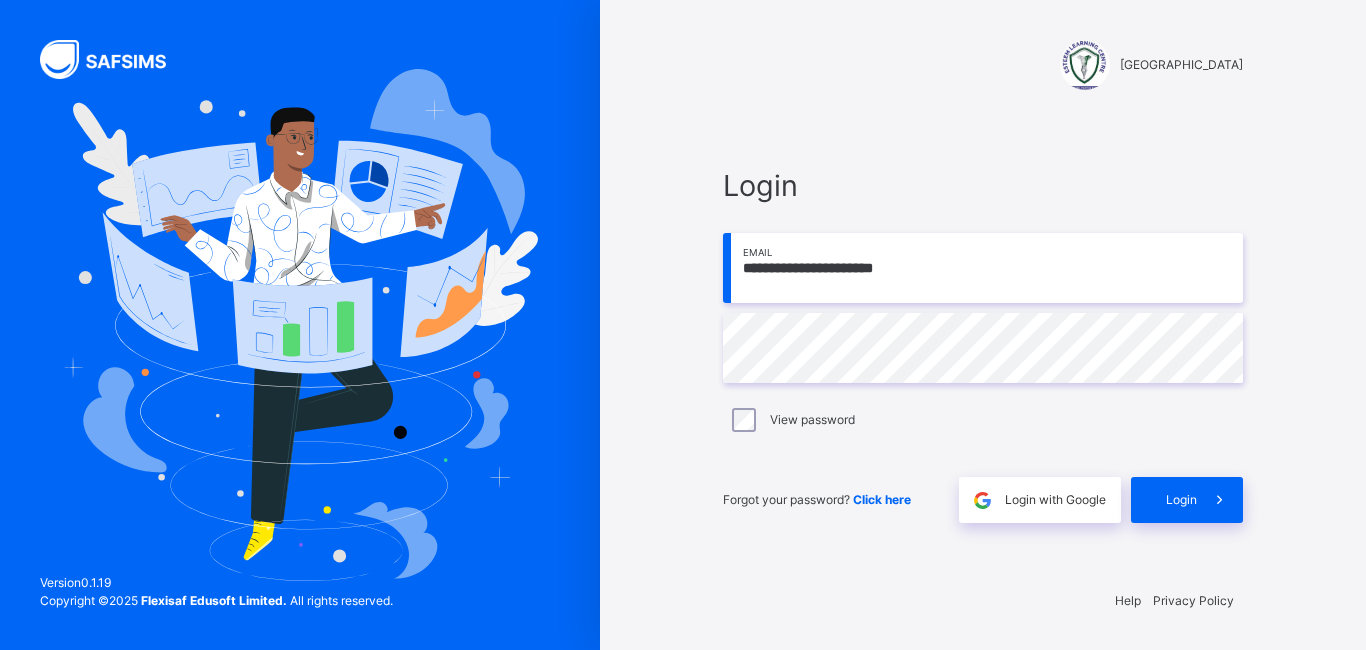 type on "**********" 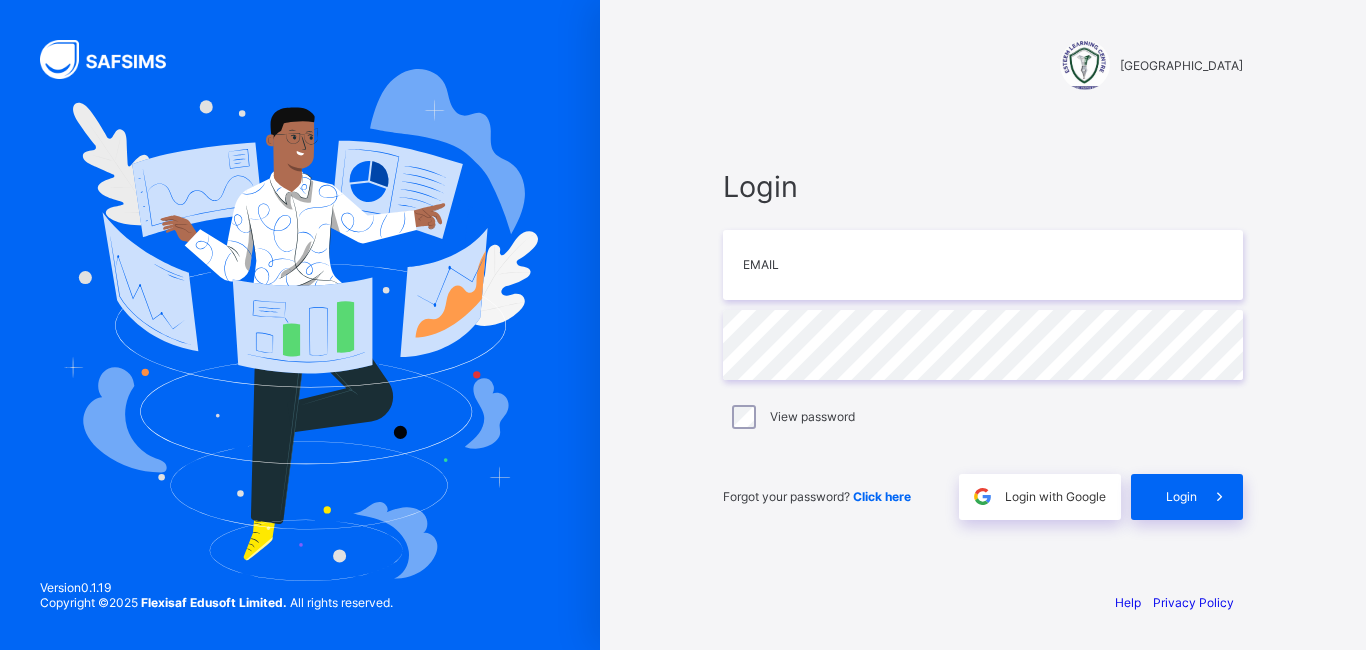 scroll, scrollTop: 0, scrollLeft: 0, axis: both 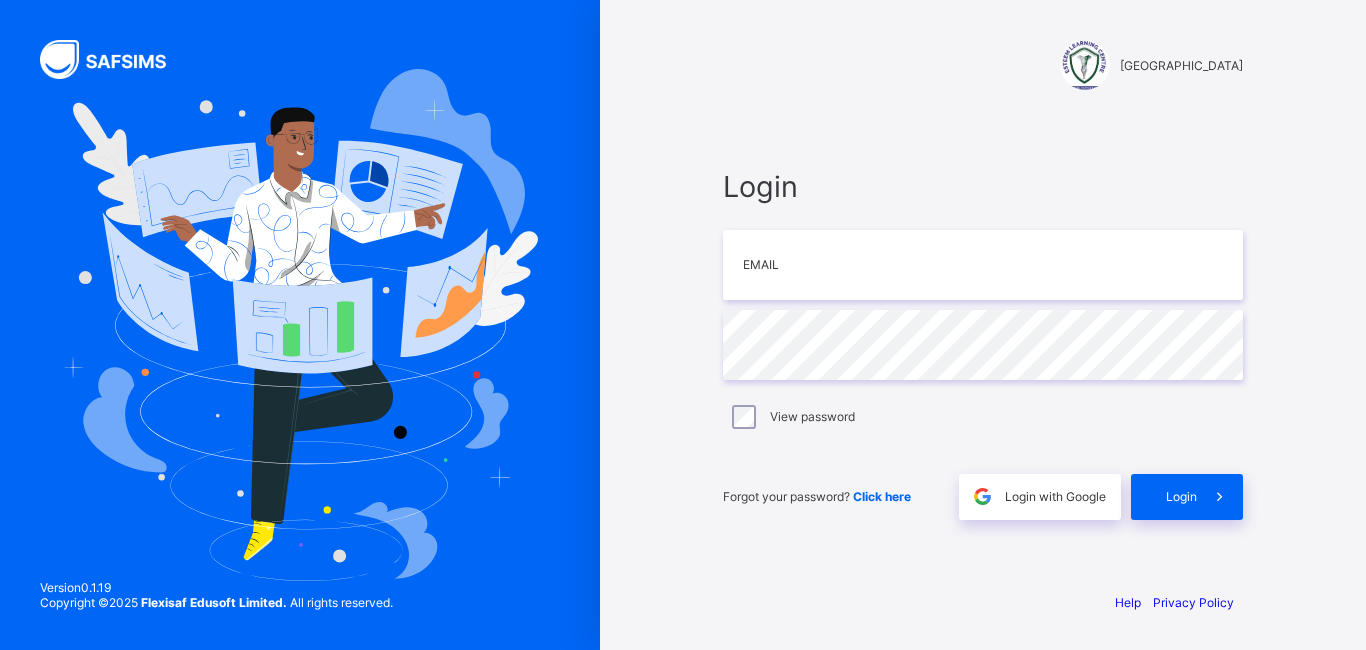 type on "**********" 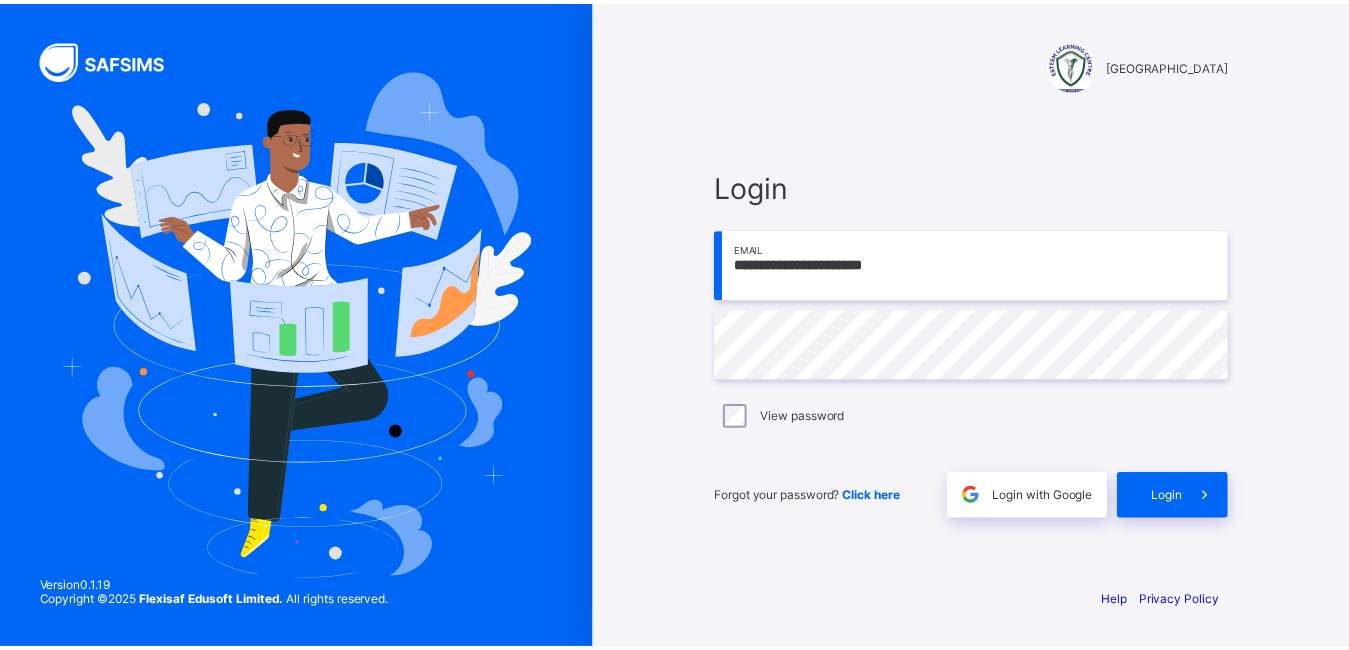 scroll, scrollTop: 0, scrollLeft: 0, axis: both 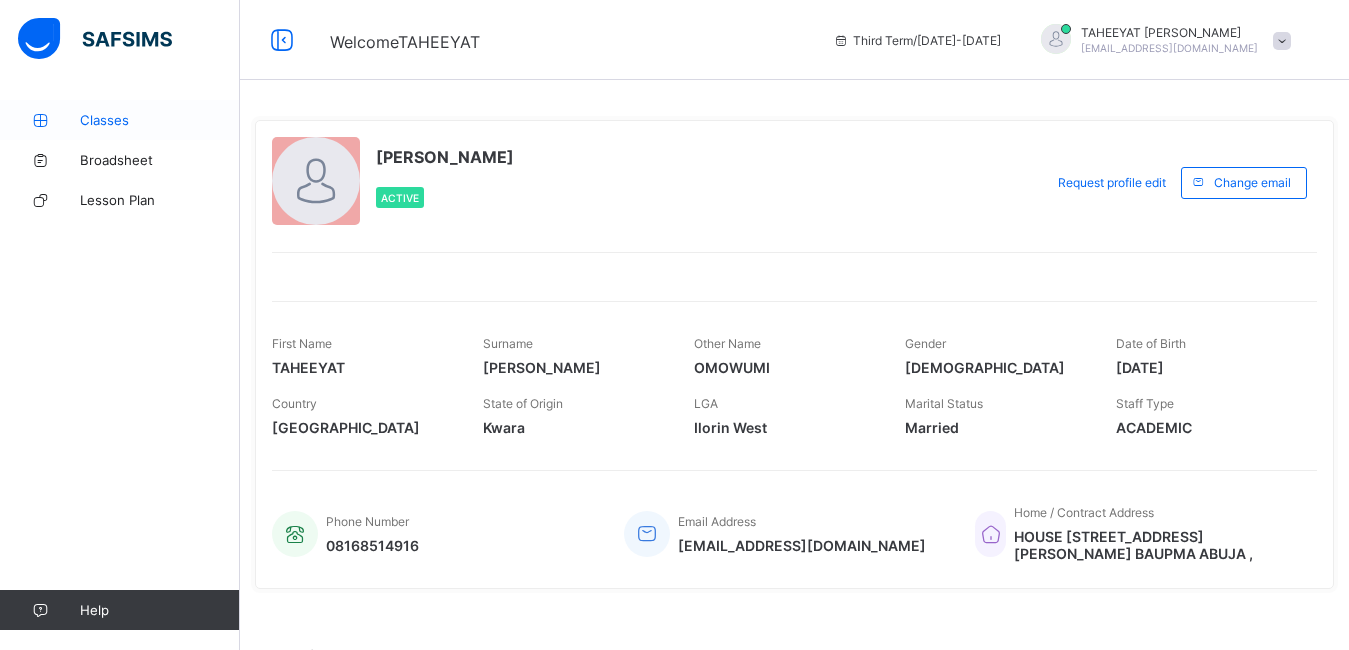 click on "Classes" at bounding box center (160, 120) 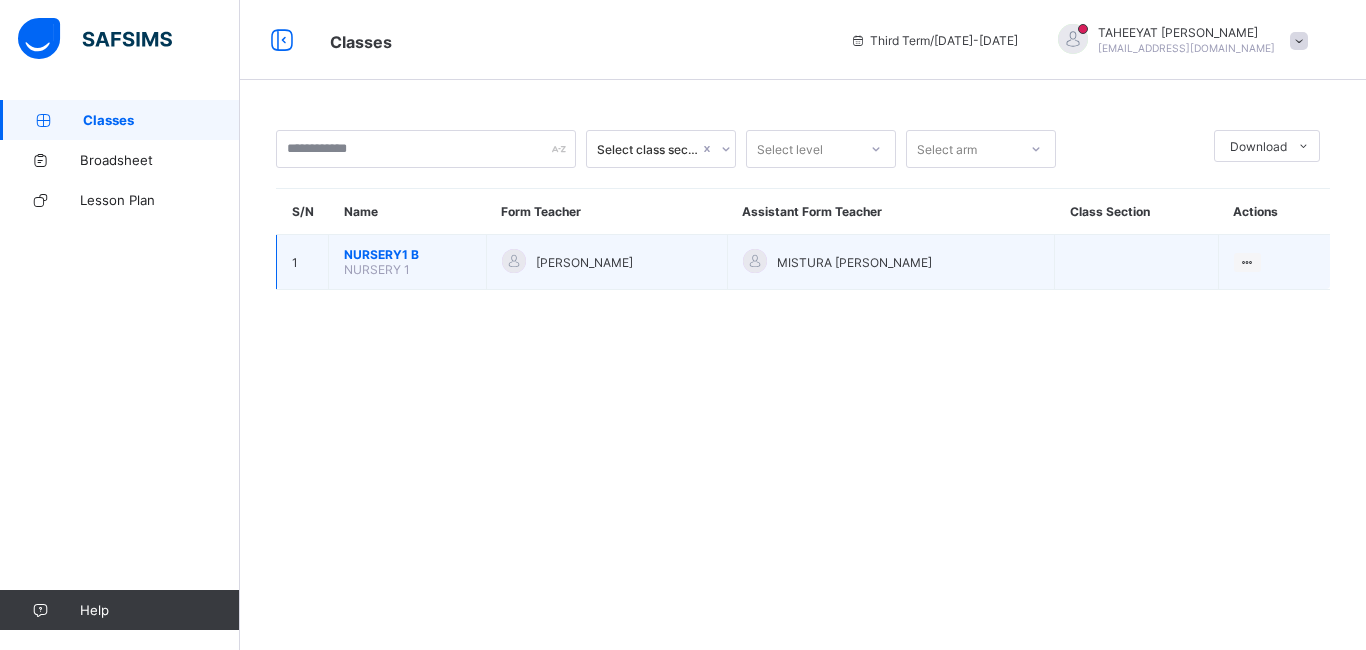 click on "NURSERY1   B   NURSERY 1" at bounding box center [408, 262] 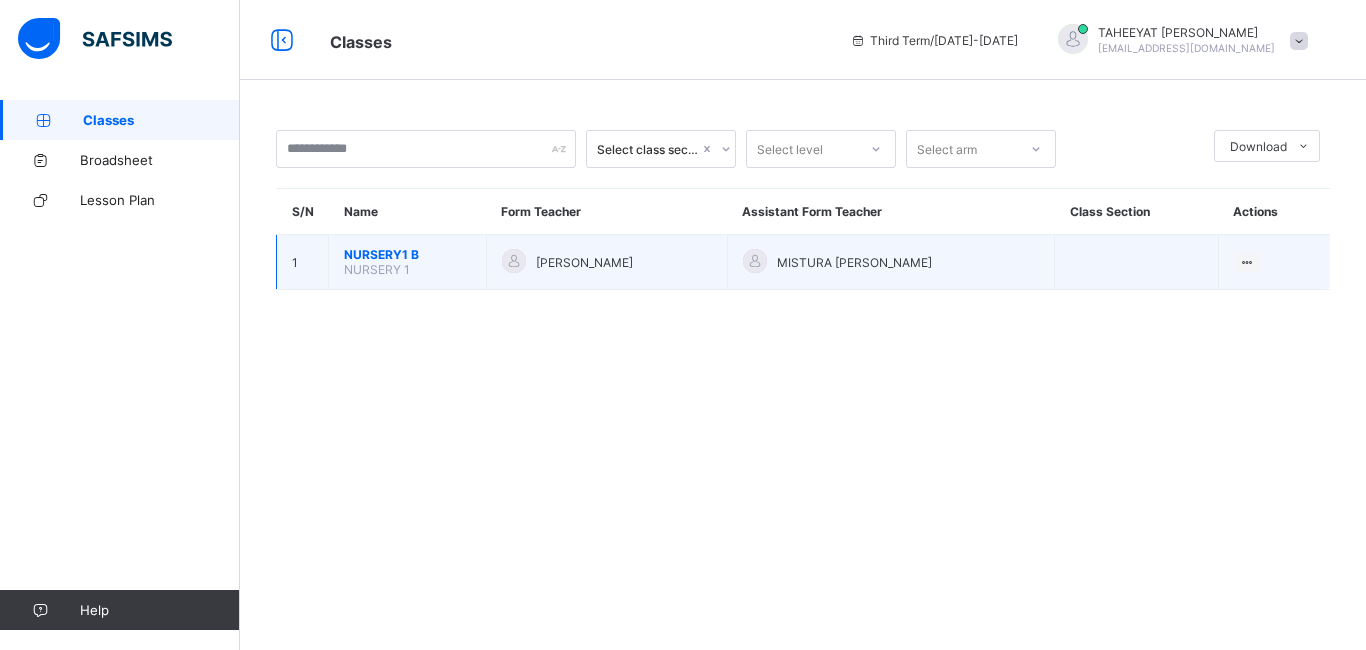click on "NURSERY1   B   NURSERY 1" at bounding box center [408, 262] 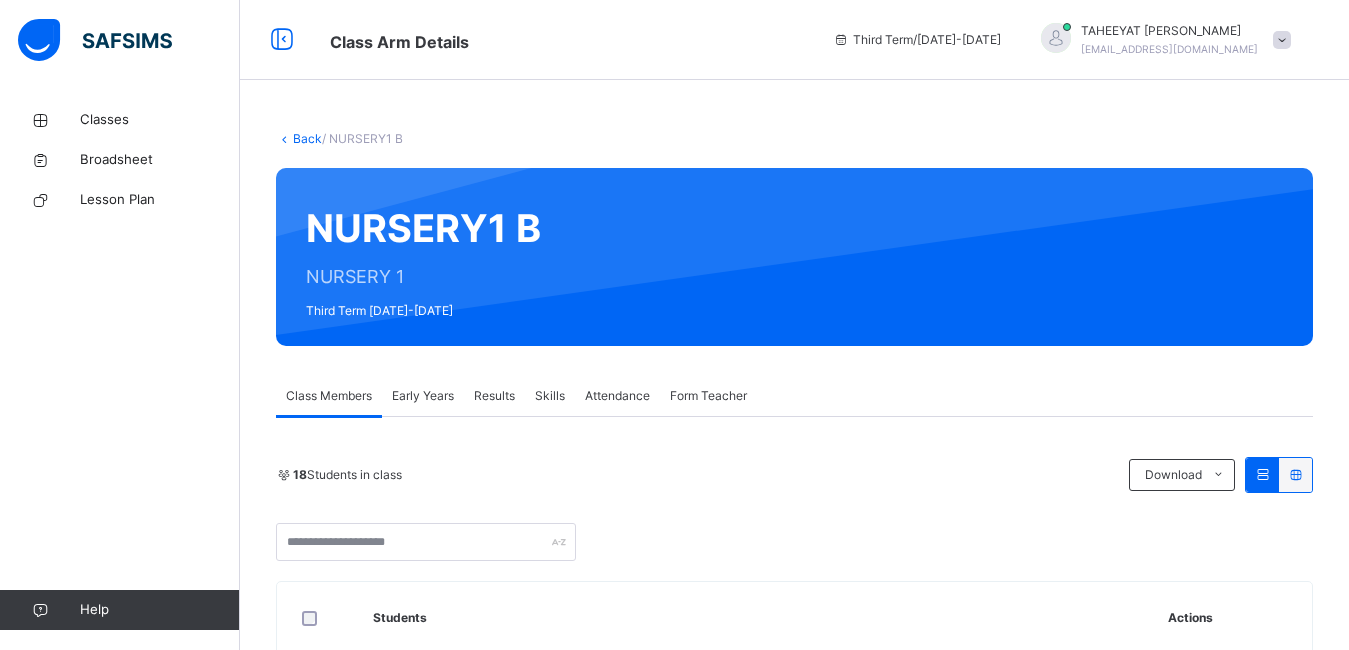 click on "Early Years" at bounding box center [423, 396] 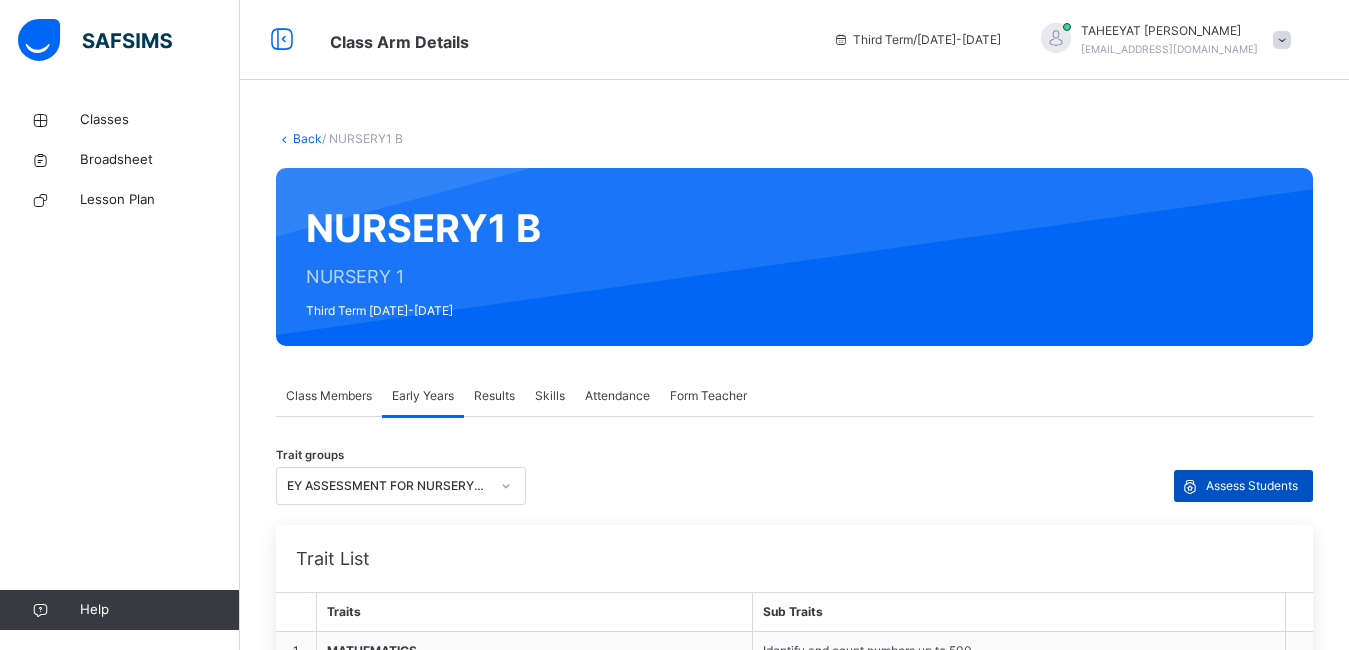 click on "Assess Students" at bounding box center (1252, 486) 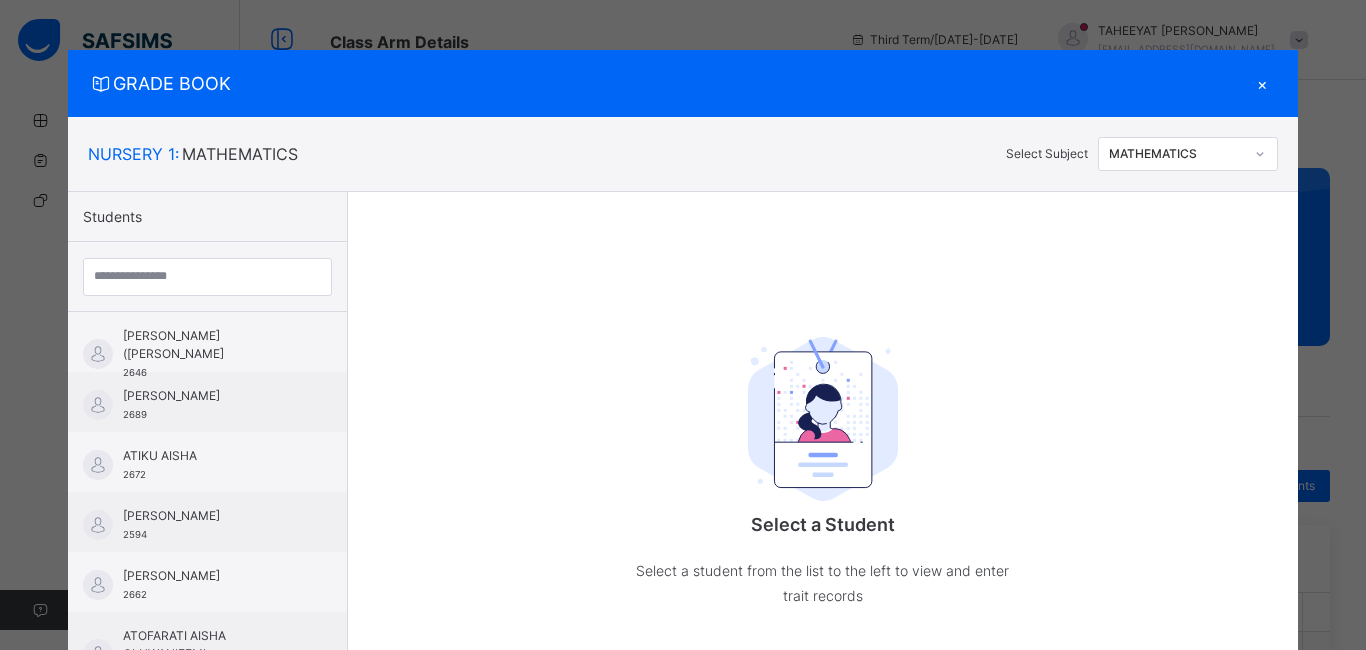 click on "Select a Student Select a student from the list to the left to view and enter trait records" at bounding box center (822, 429) 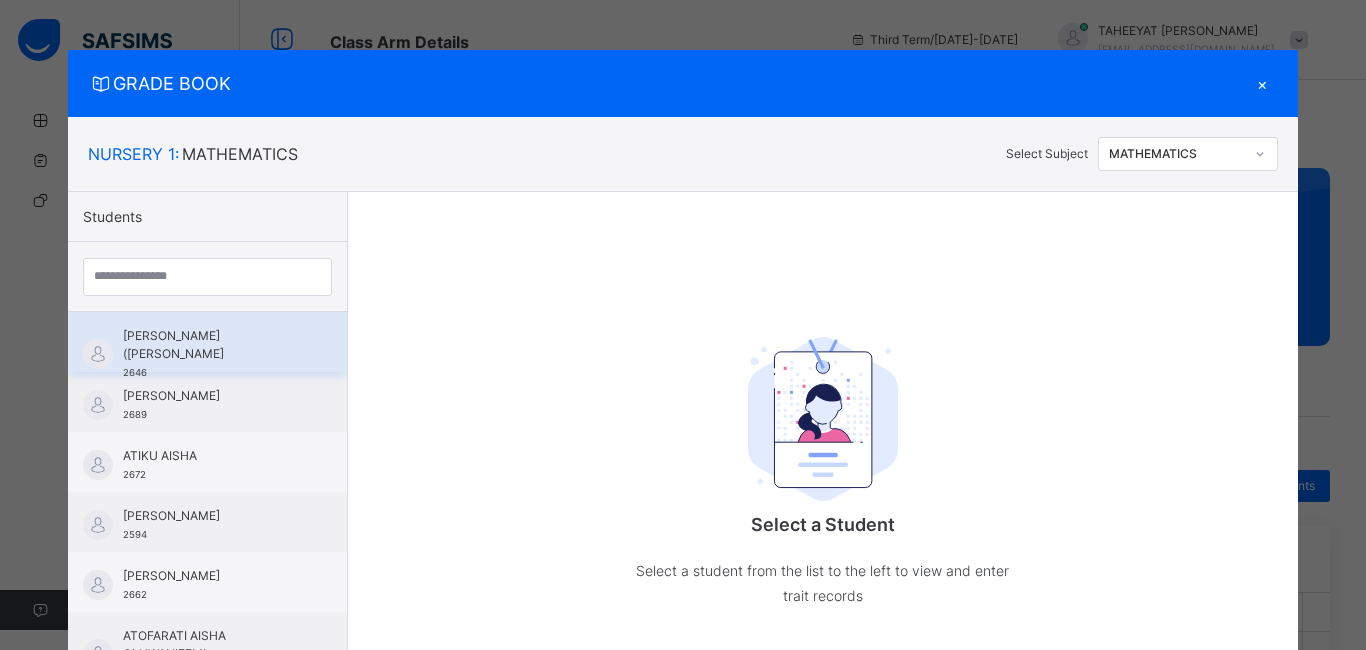 click on "MOHAMMED FATIMA (AALIYA) KUSHERKI" at bounding box center [212, 345] 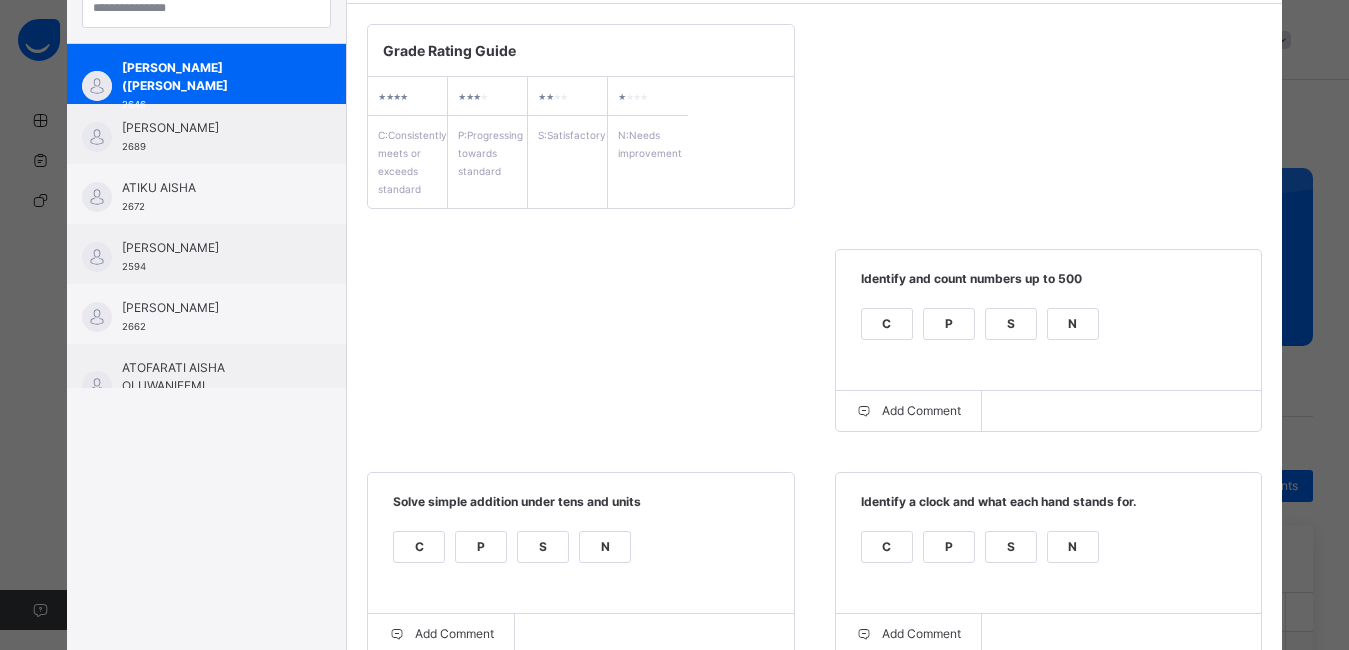 scroll, scrollTop: 259, scrollLeft: 0, axis: vertical 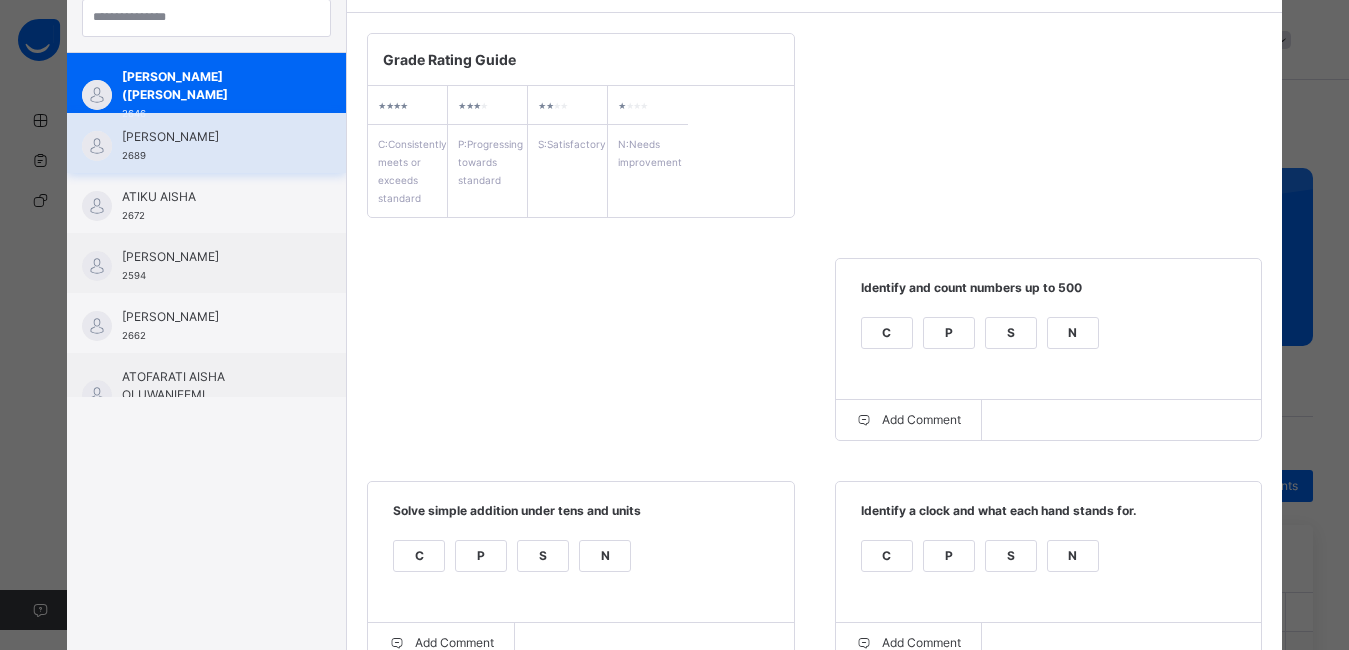 click on "UMAR ALIYU NAIM  2689" at bounding box center [211, 146] 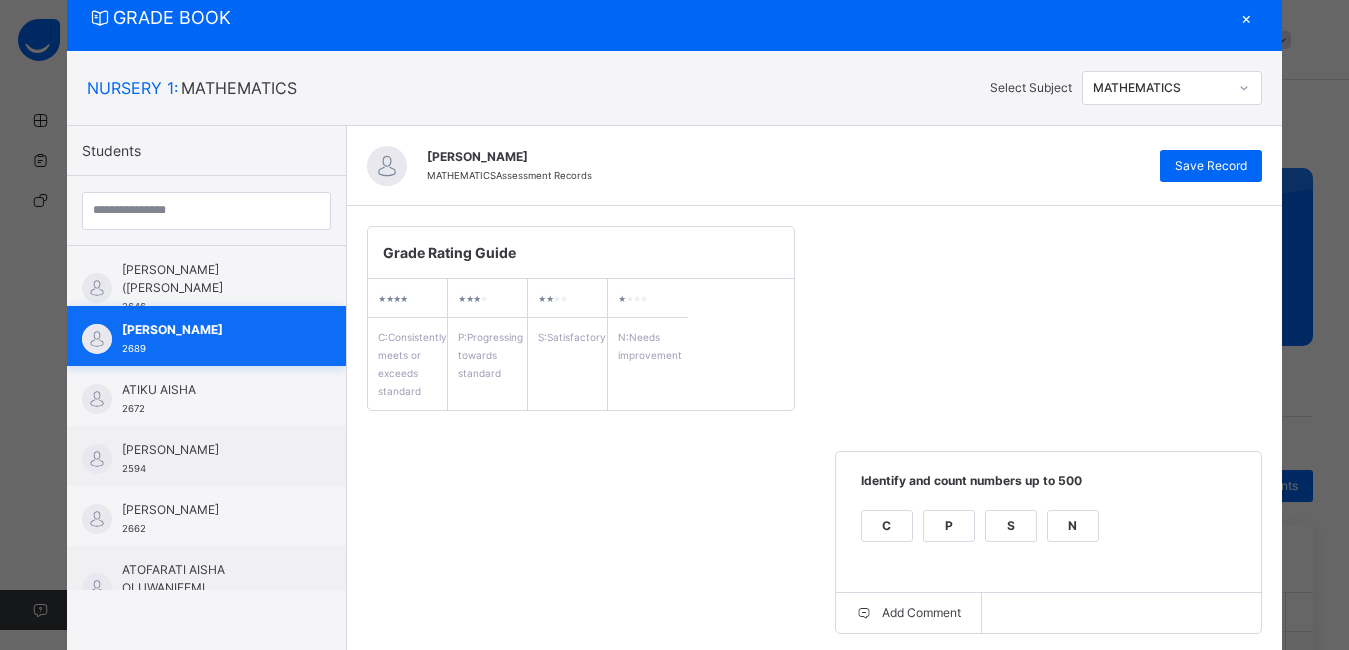 scroll, scrollTop: 259, scrollLeft: 0, axis: vertical 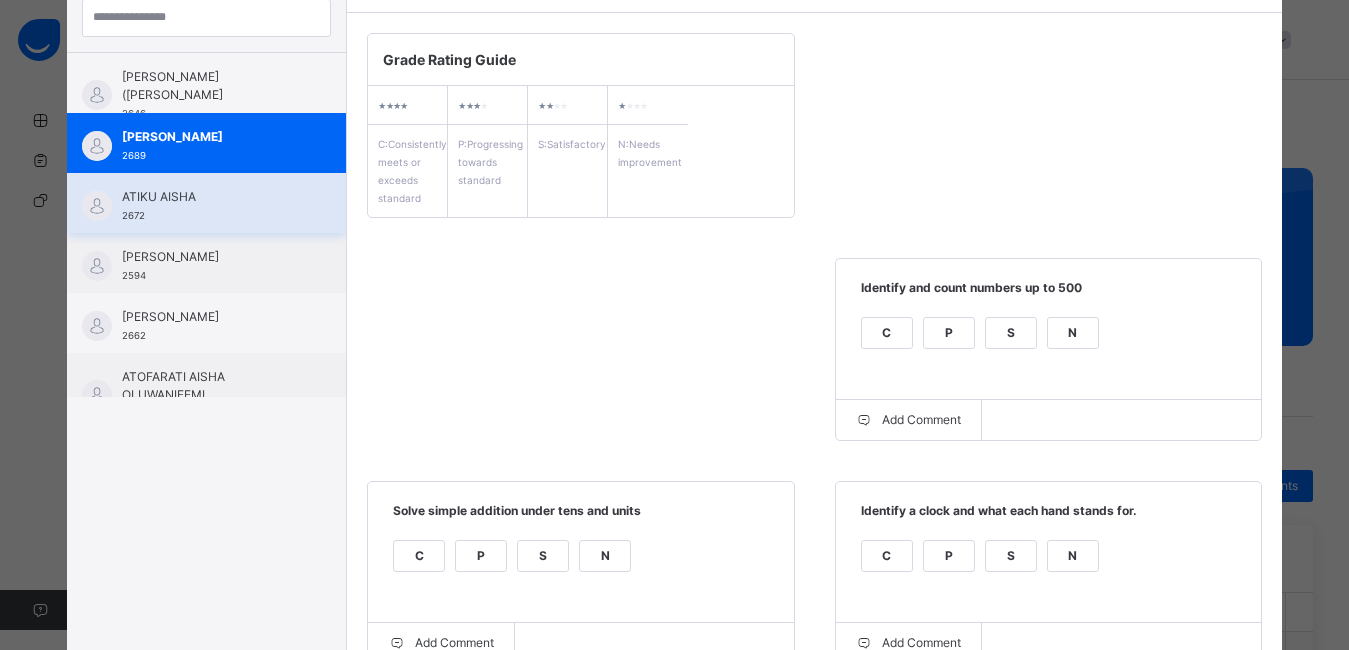 click on "ATIKU AISHA  2672" at bounding box center (211, 206) 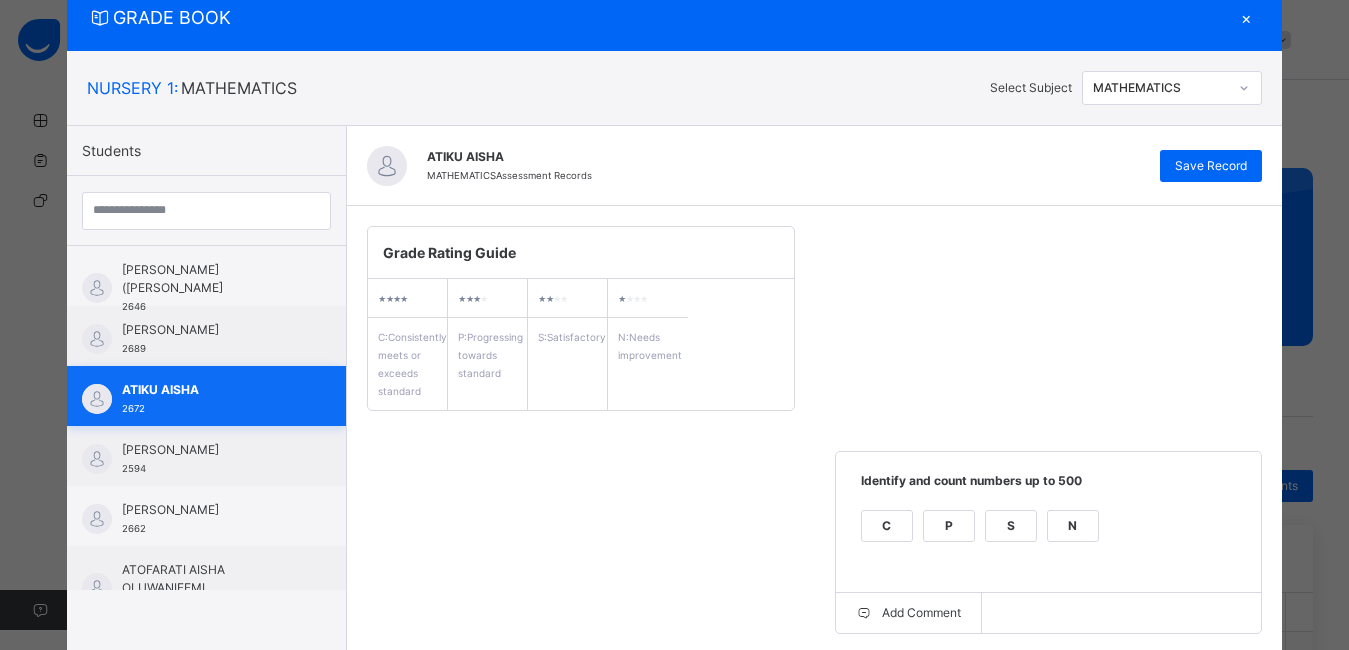 scroll, scrollTop: 259, scrollLeft: 0, axis: vertical 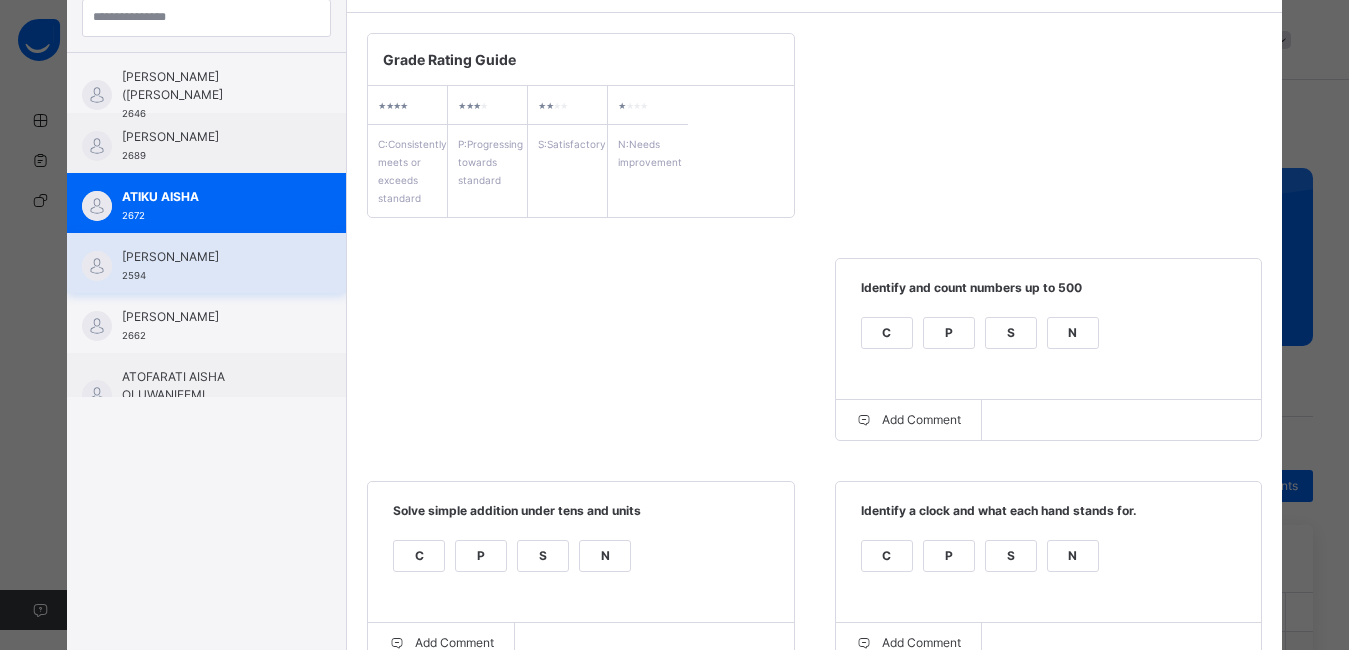 click on "MUHAMMAD MUKHTAR MUSA" at bounding box center [211, 257] 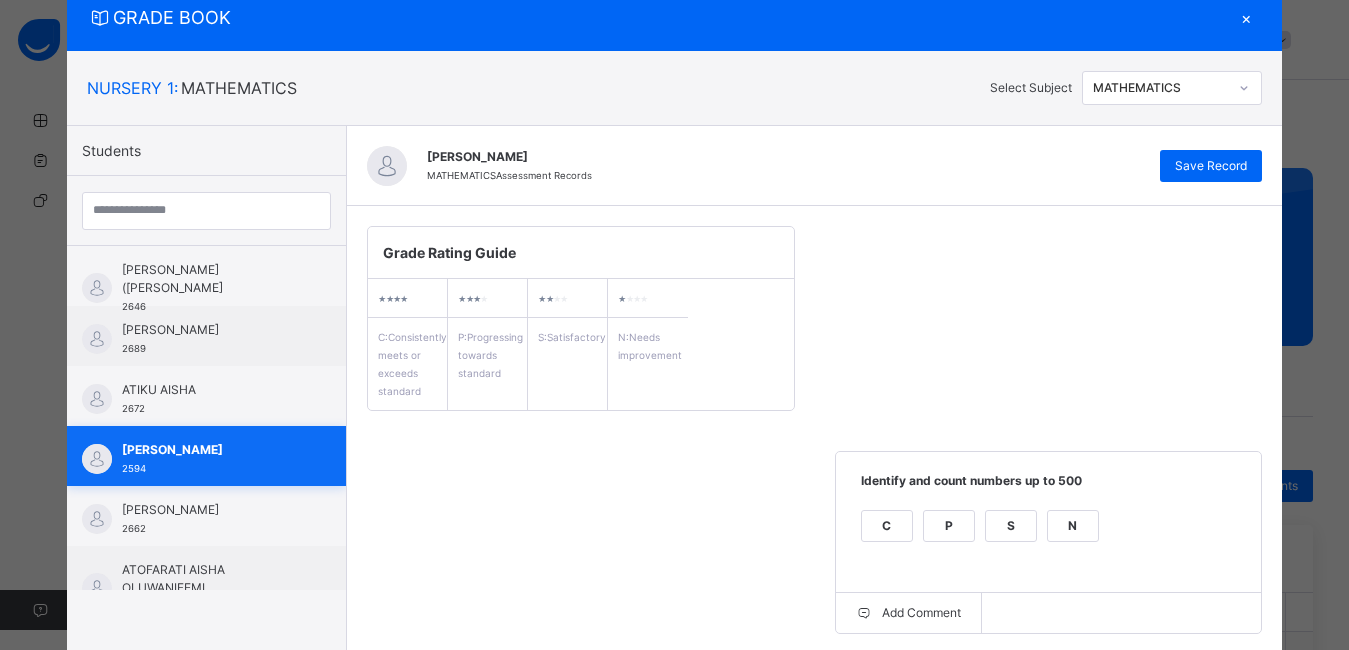 scroll, scrollTop: 259, scrollLeft: 0, axis: vertical 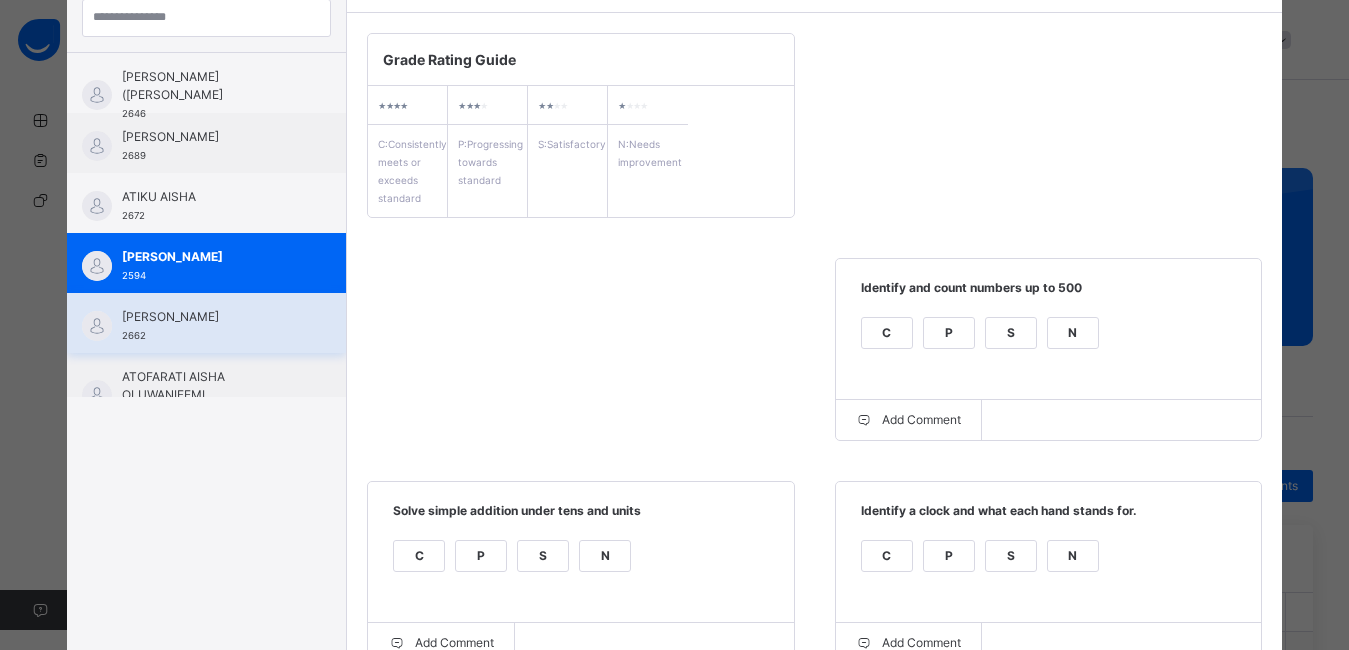 click on "ALIYU ZAINAB NASIR 2662" at bounding box center [211, 326] 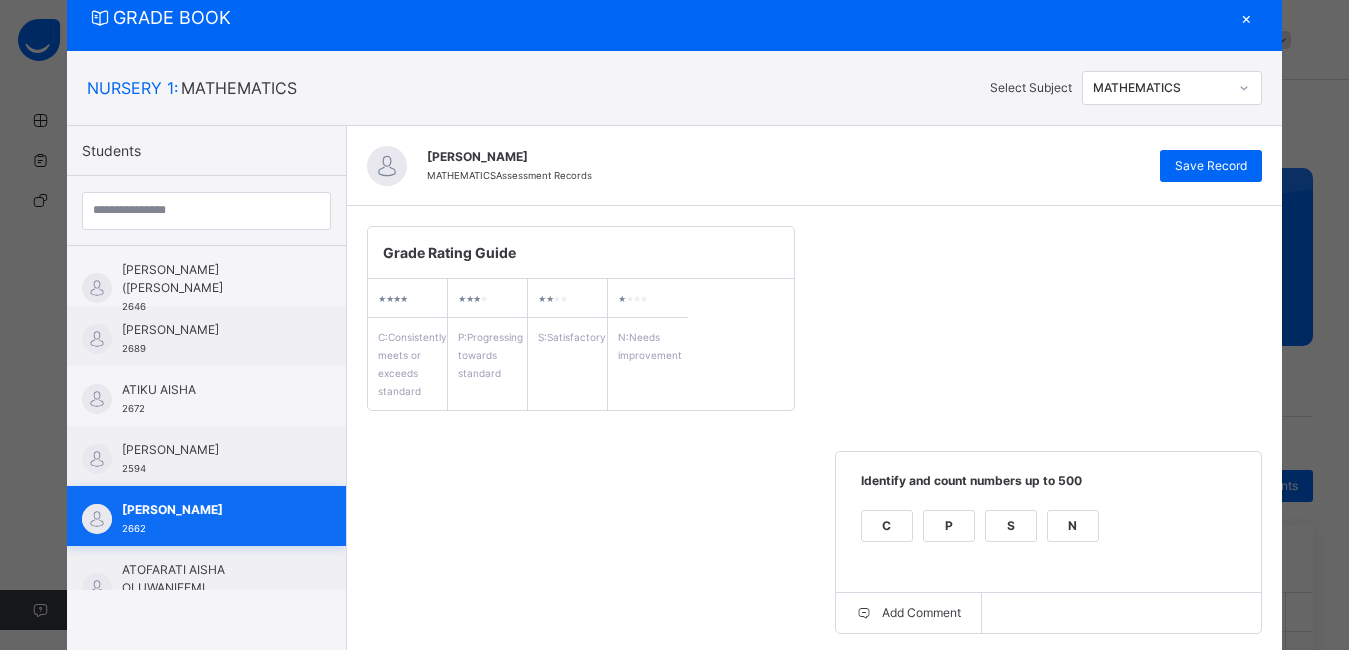 scroll, scrollTop: 259, scrollLeft: 0, axis: vertical 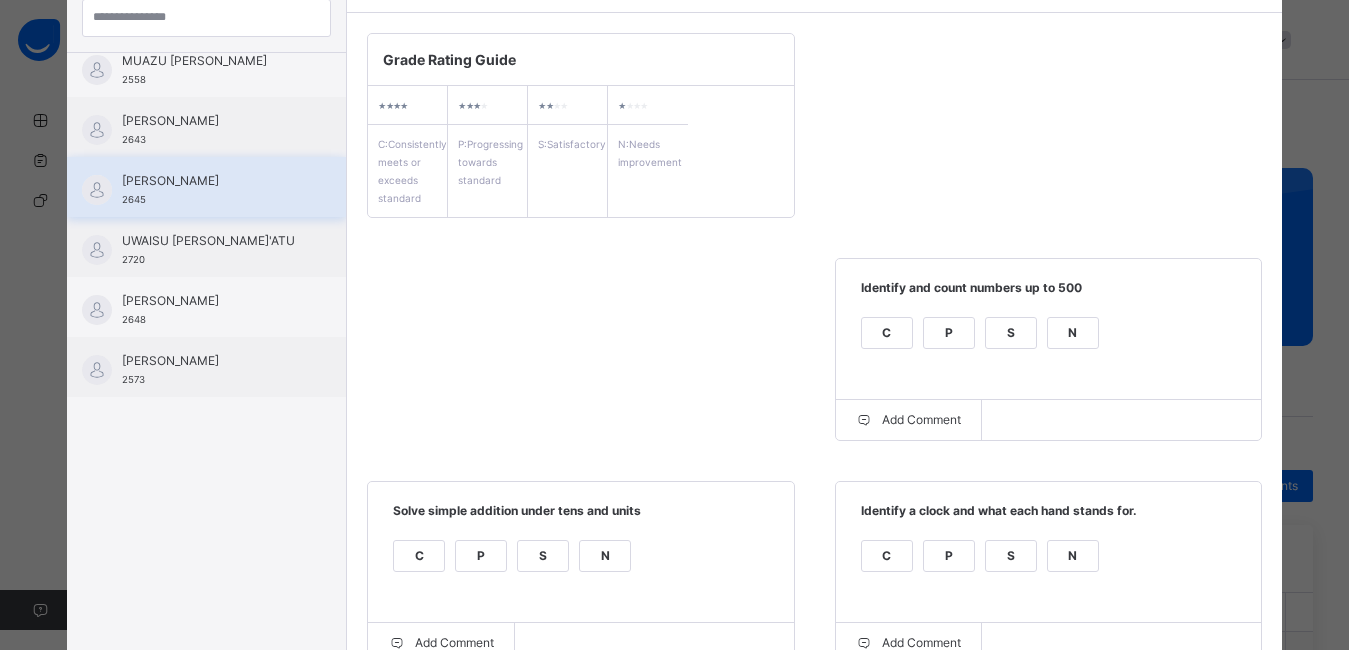 click on "AHMAD KASHIF INUWA 2645" at bounding box center (211, 190) 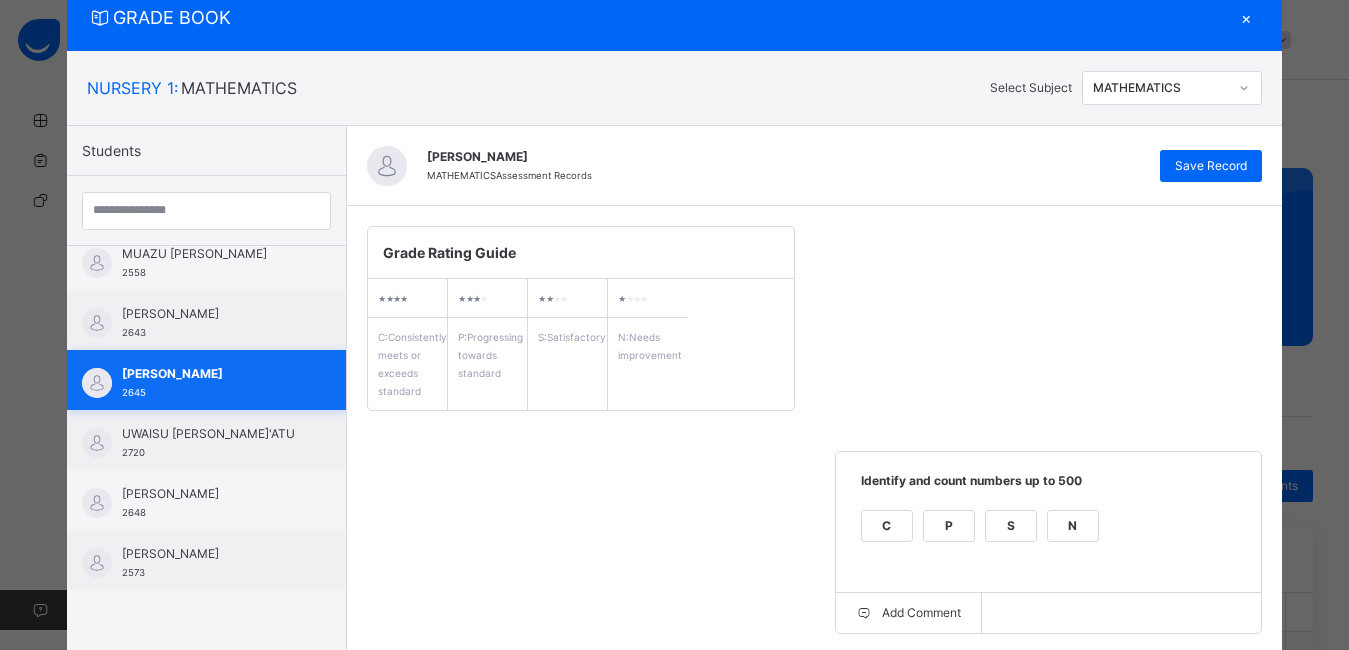 scroll, scrollTop: 259, scrollLeft: 0, axis: vertical 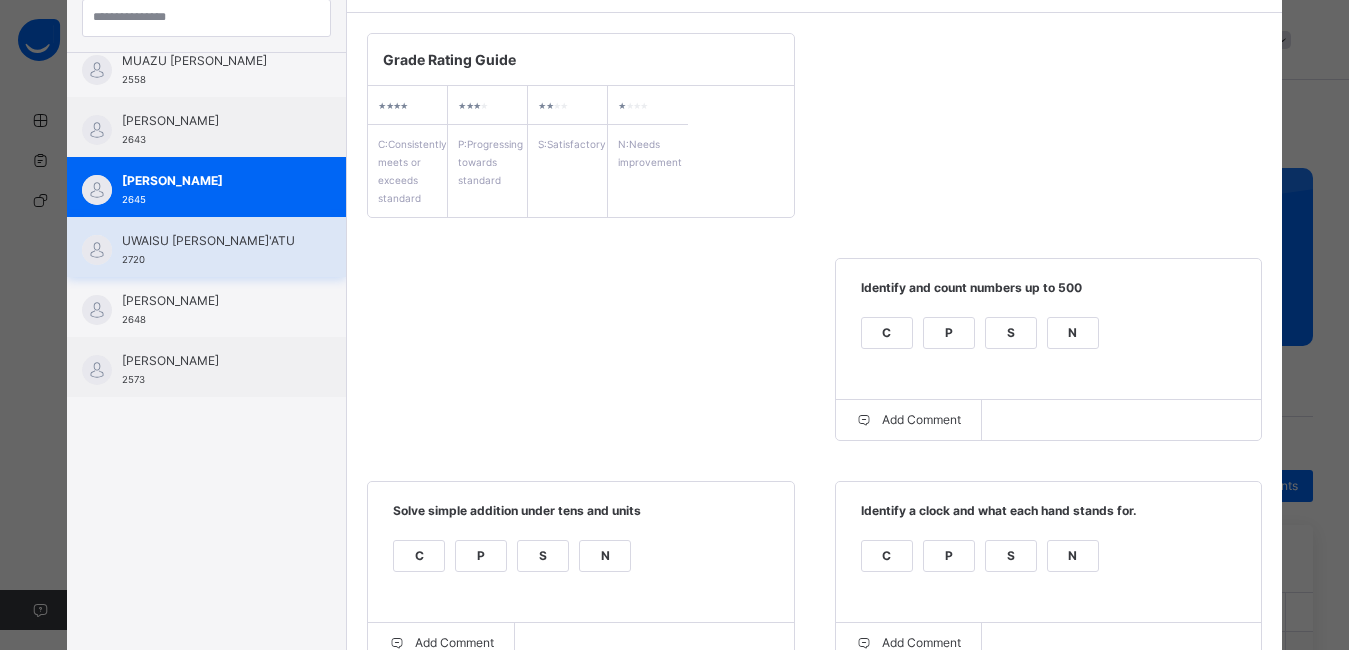 click on "UWAISU JODI RUFA'ATU  2720" at bounding box center (211, 250) 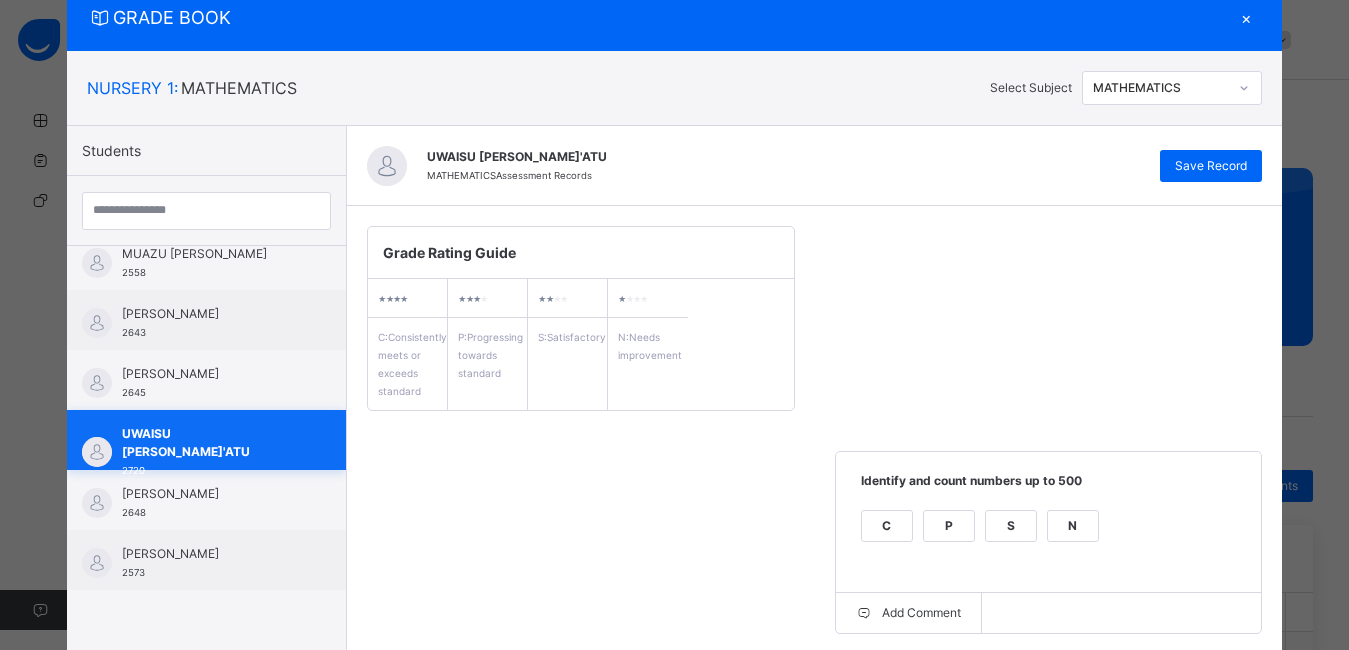 scroll, scrollTop: 259, scrollLeft: 0, axis: vertical 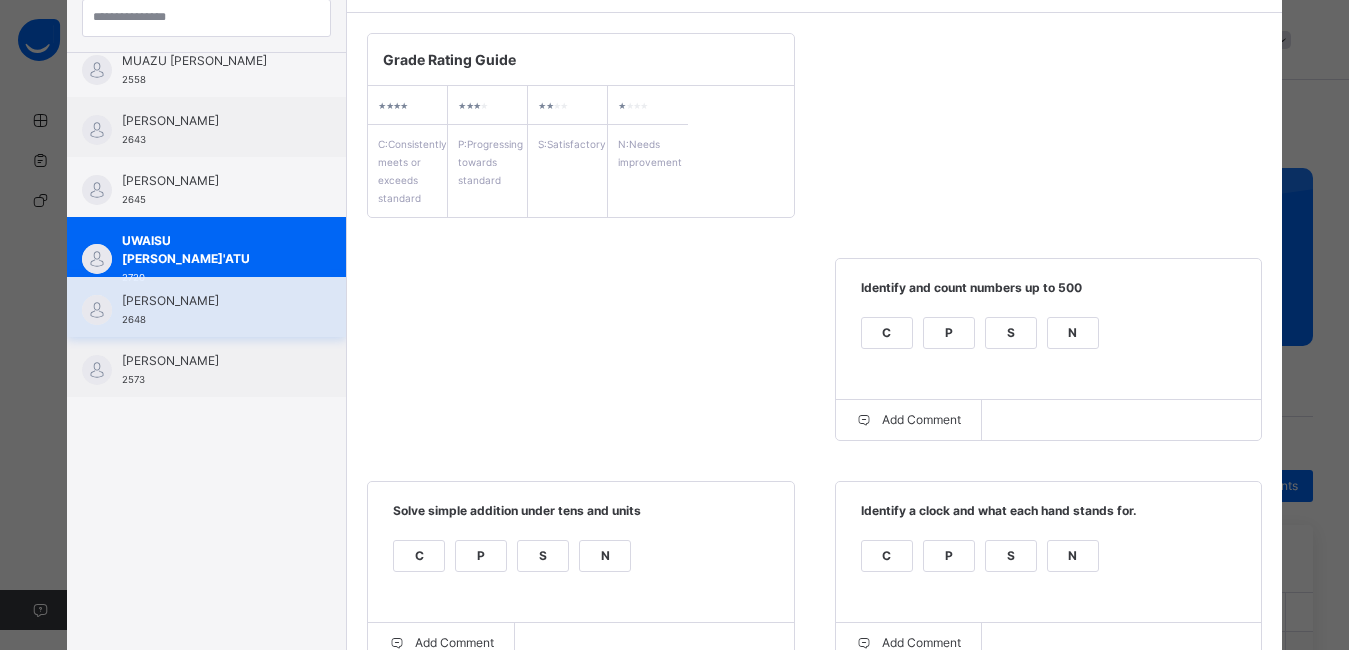 click on "ABUBAKAR AISHA SALISU 2648" at bounding box center [211, 310] 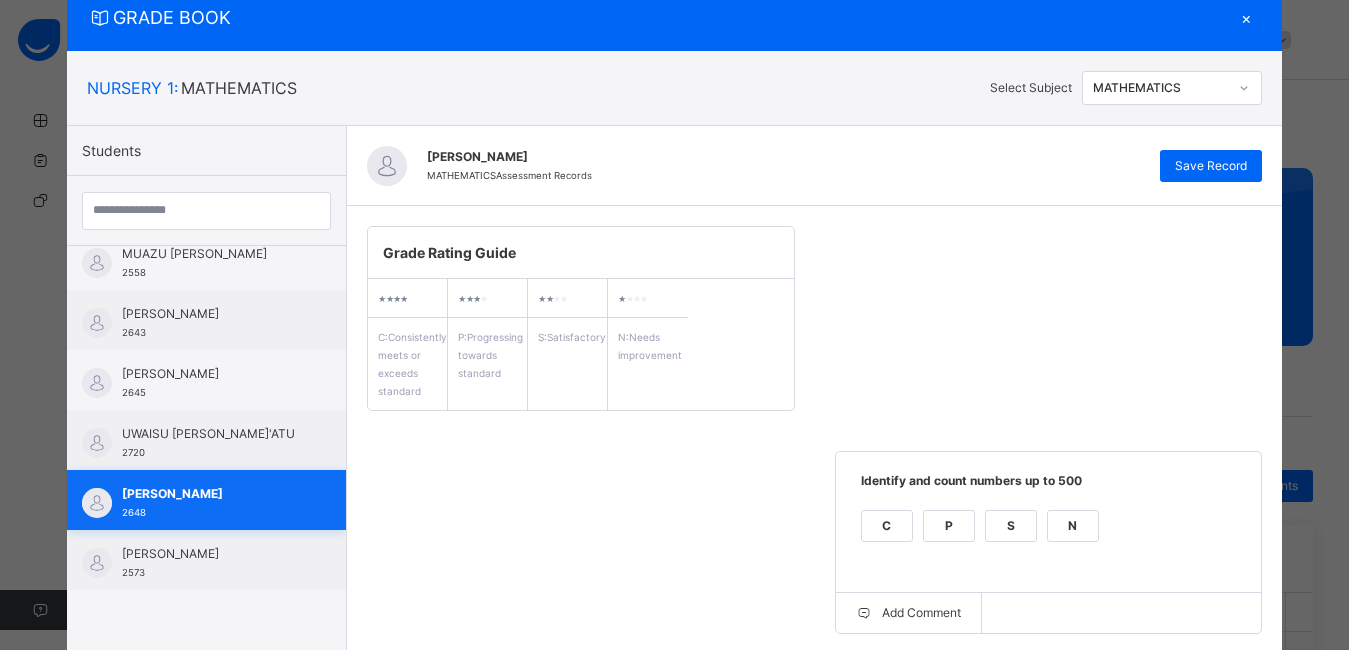 scroll, scrollTop: 259, scrollLeft: 0, axis: vertical 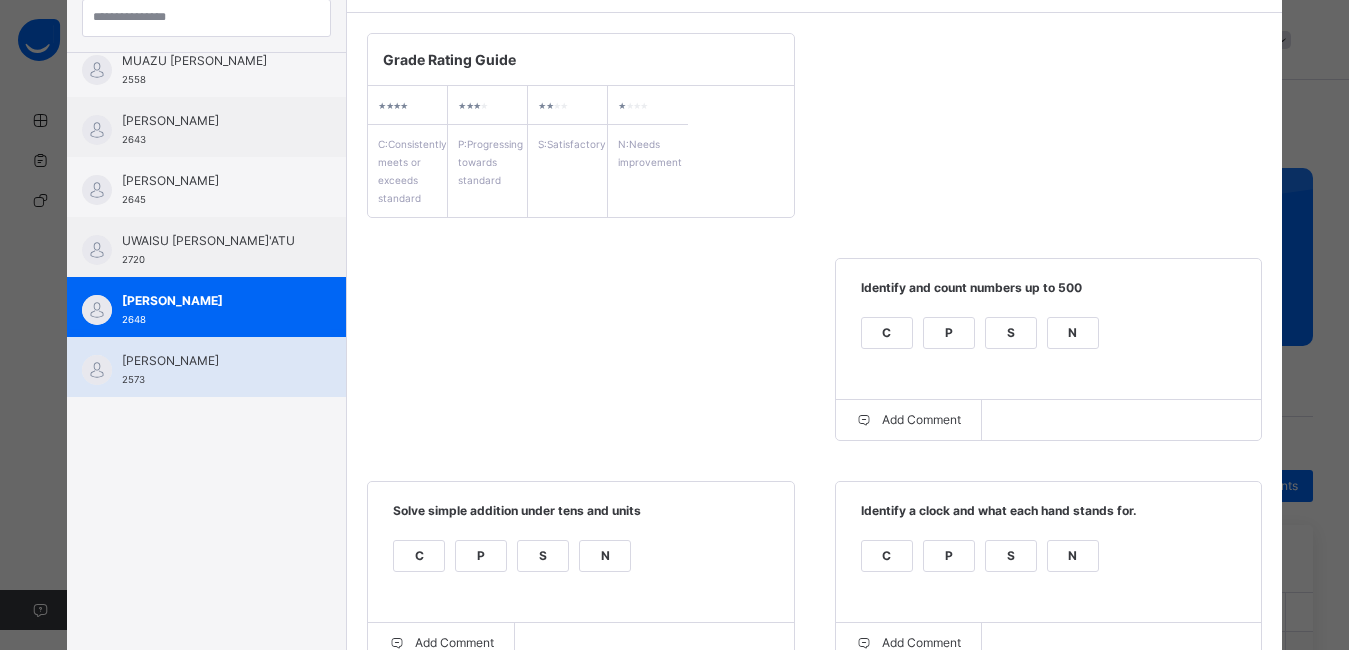 click on "ABDULLAH IBRAHIM ABDULLAH" at bounding box center (211, 361) 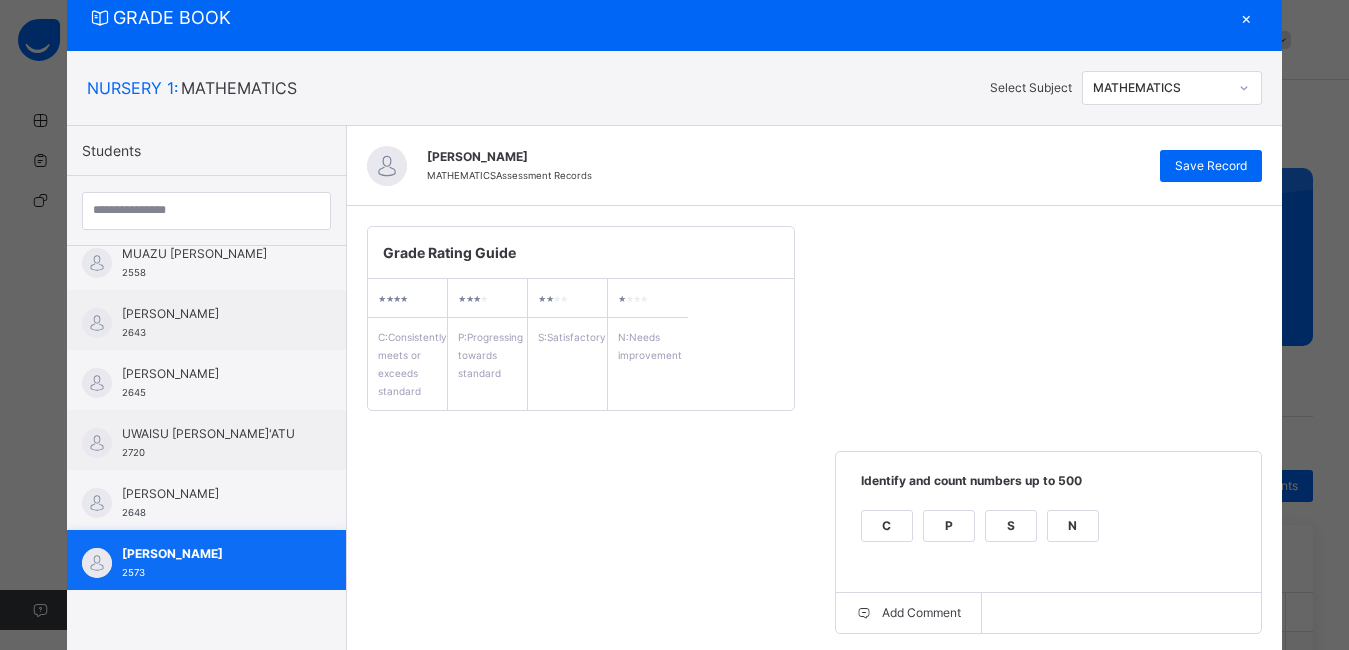 scroll, scrollTop: 259, scrollLeft: 0, axis: vertical 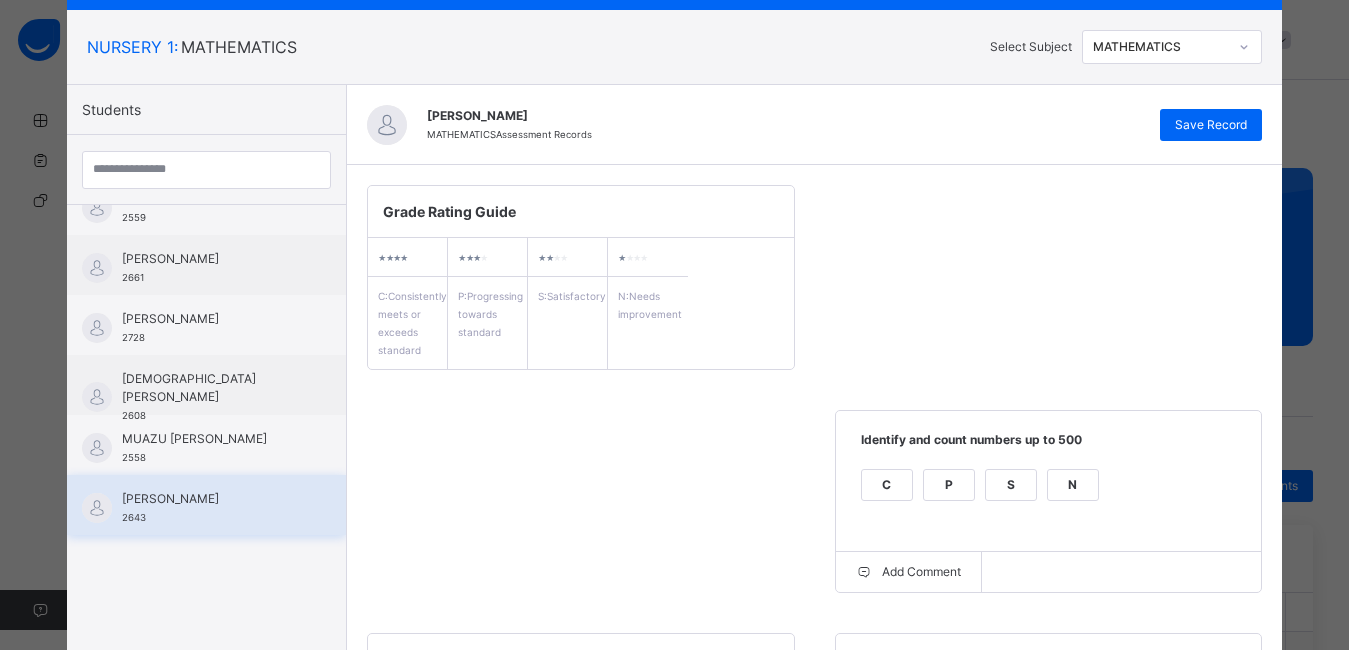 click on "NASIR HANNATU BAZZA" at bounding box center (211, 499) 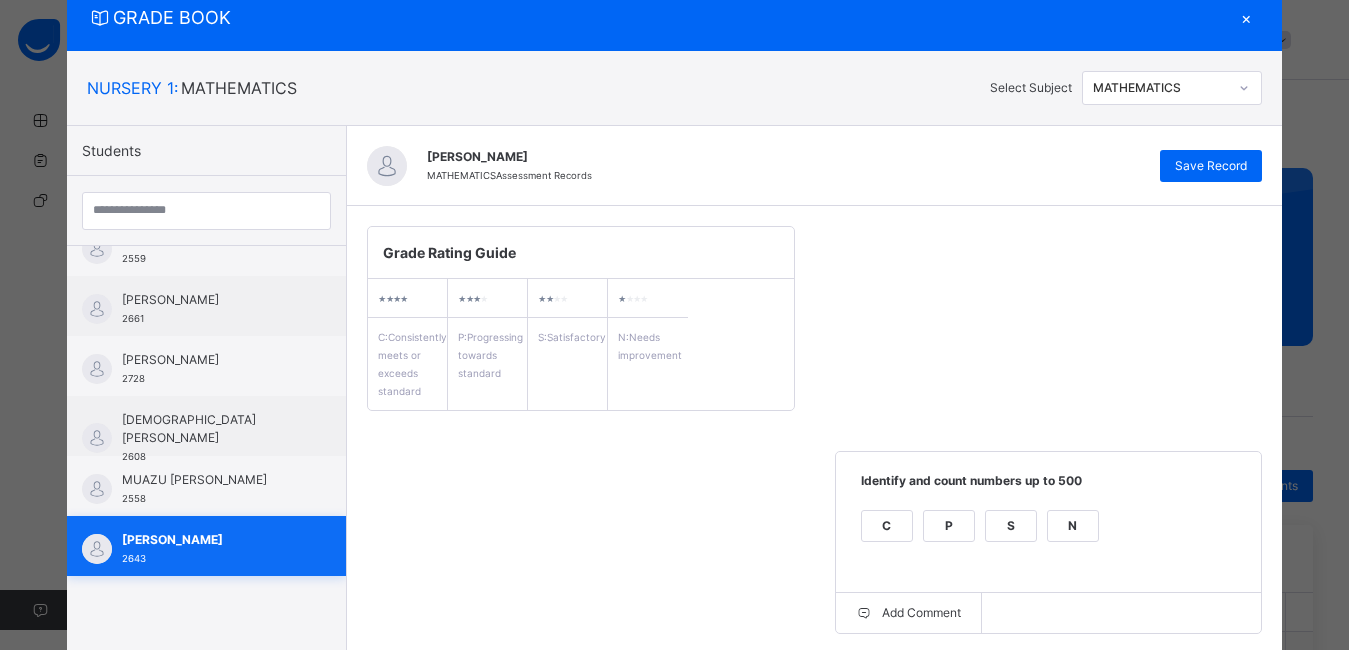 scroll, scrollTop: 107, scrollLeft: 0, axis: vertical 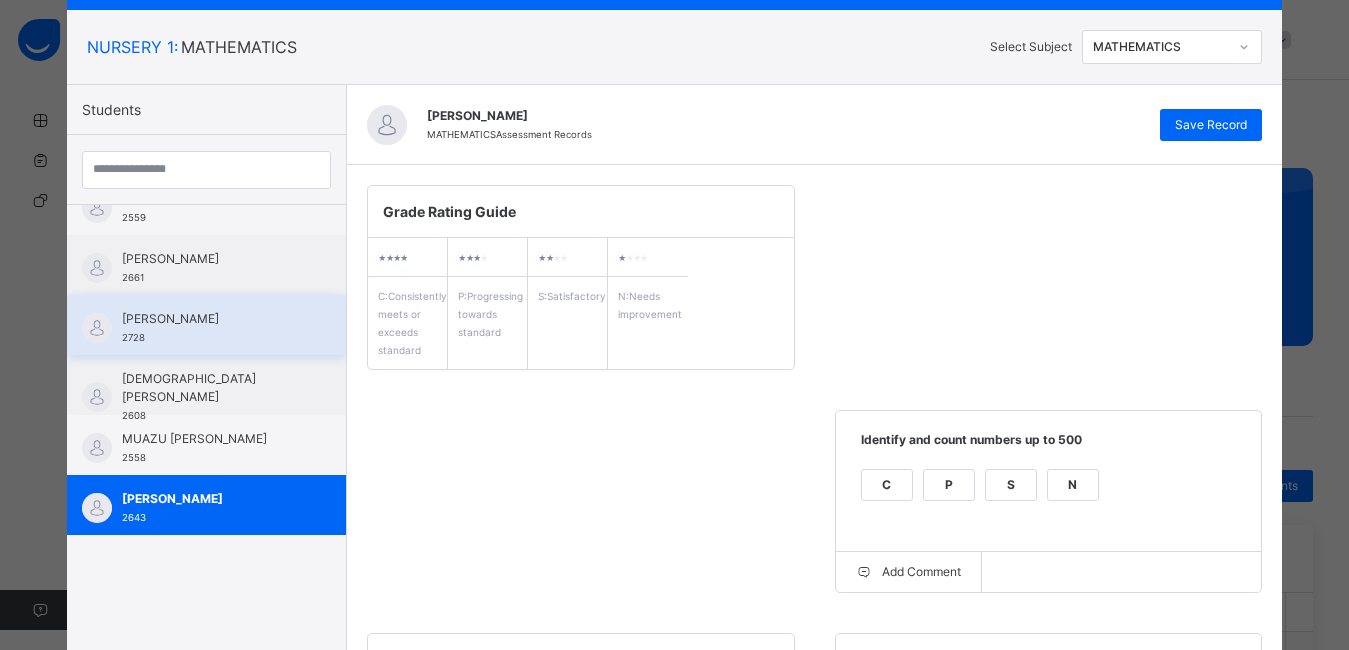 click on "NURUDDEEN ISA  2728" at bounding box center [206, 325] 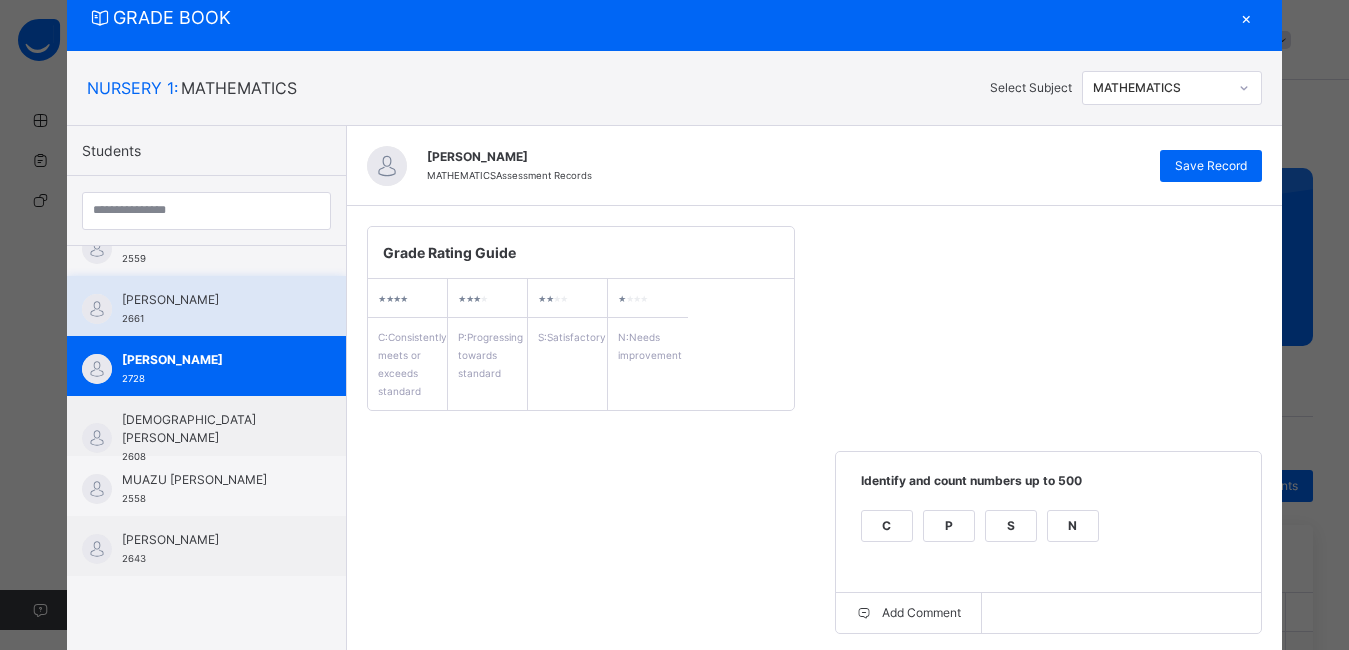 scroll, scrollTop: 107, scrollLeft: 0, axis: vertical 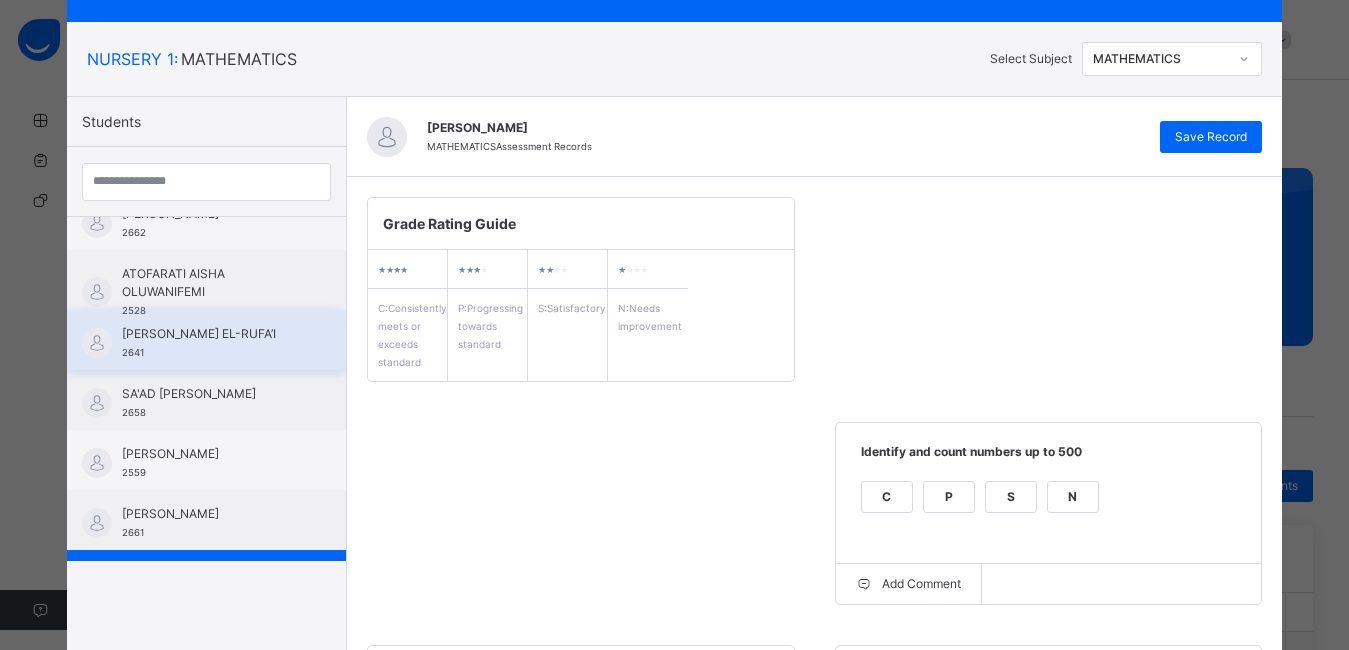 click on "AHMAD BASHIR EL-RUFA’I 2641" at bounding box center [211, 343] 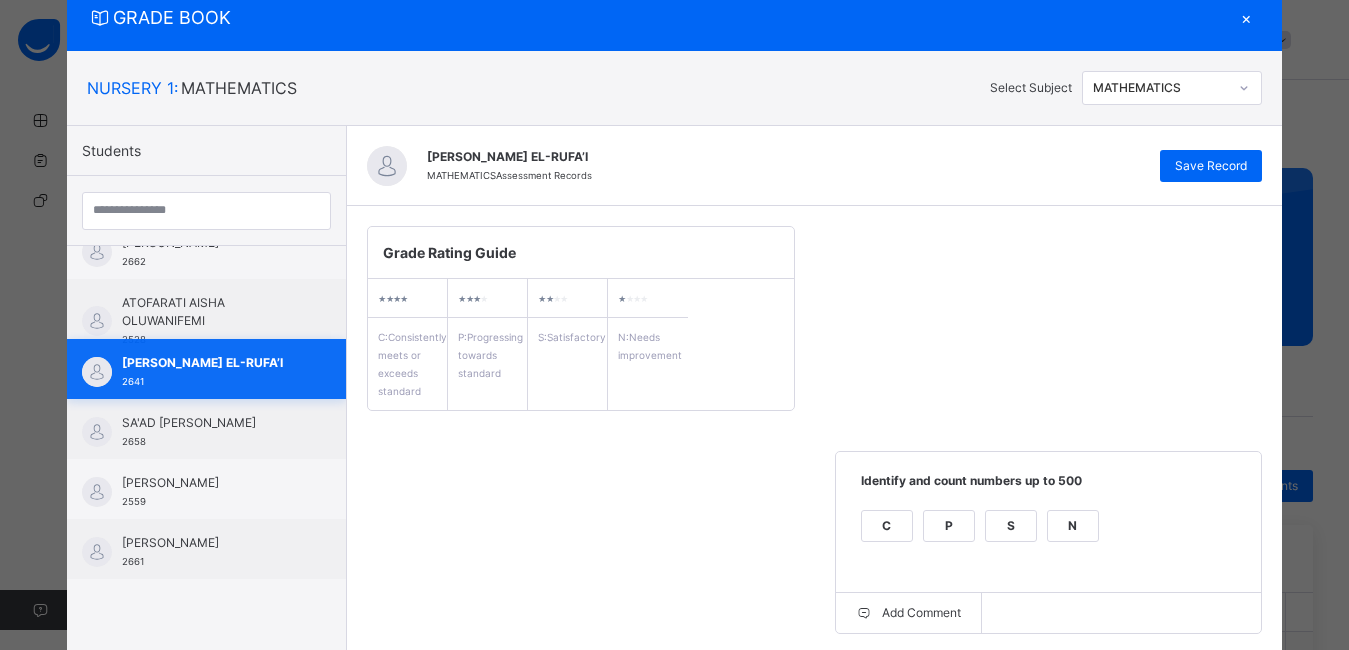 scroll, scrollTop: 95, scrollLeft: 0, axis: vertical 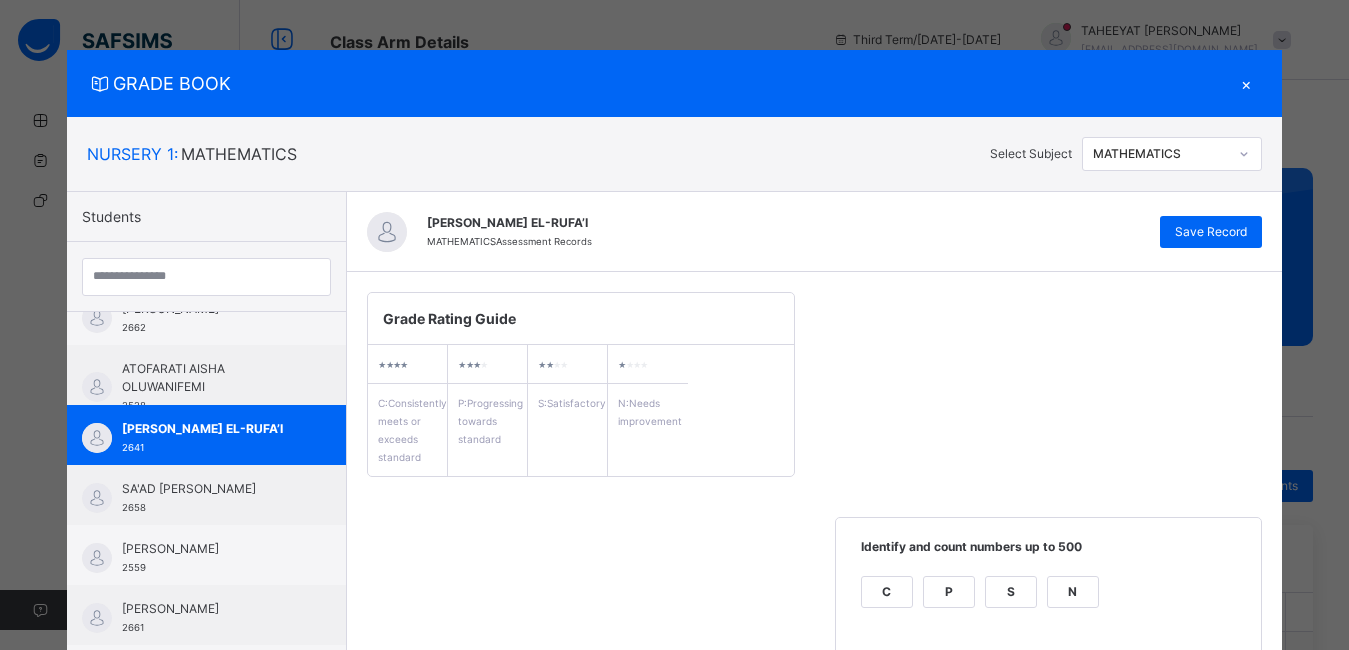 click on "×" at bounding box center [1247, 83] 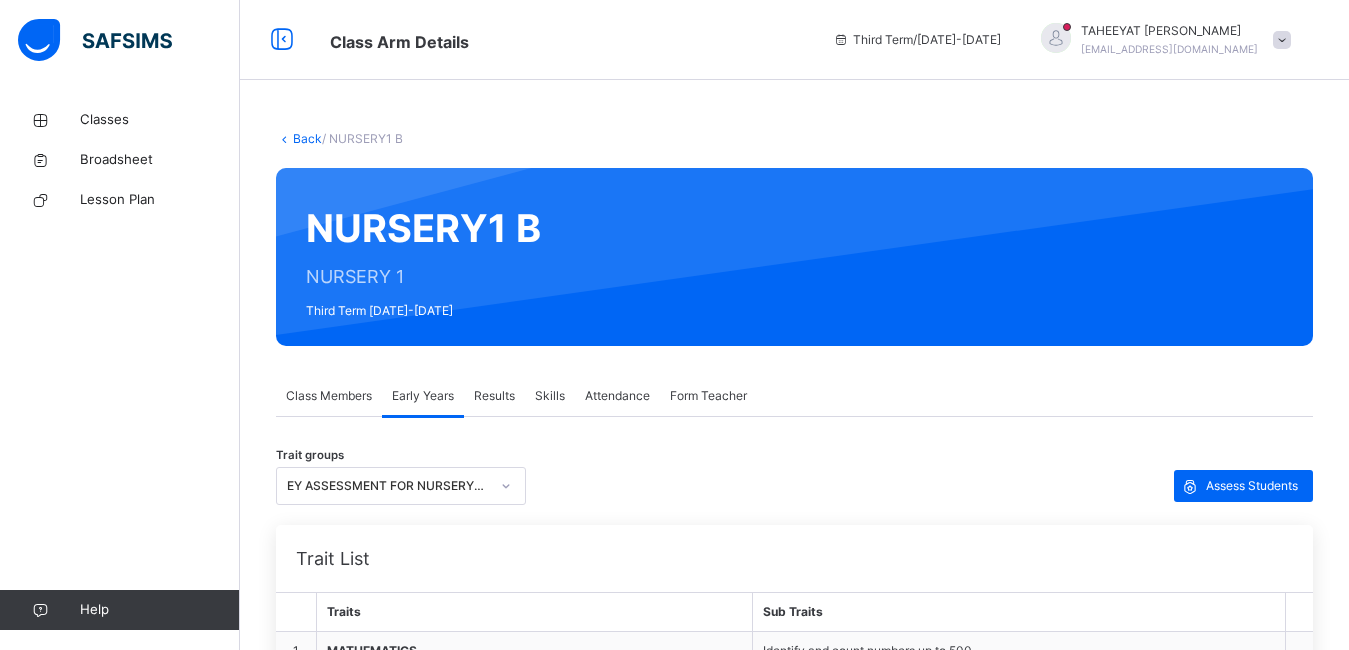 click at bounding box center (1282, 40) 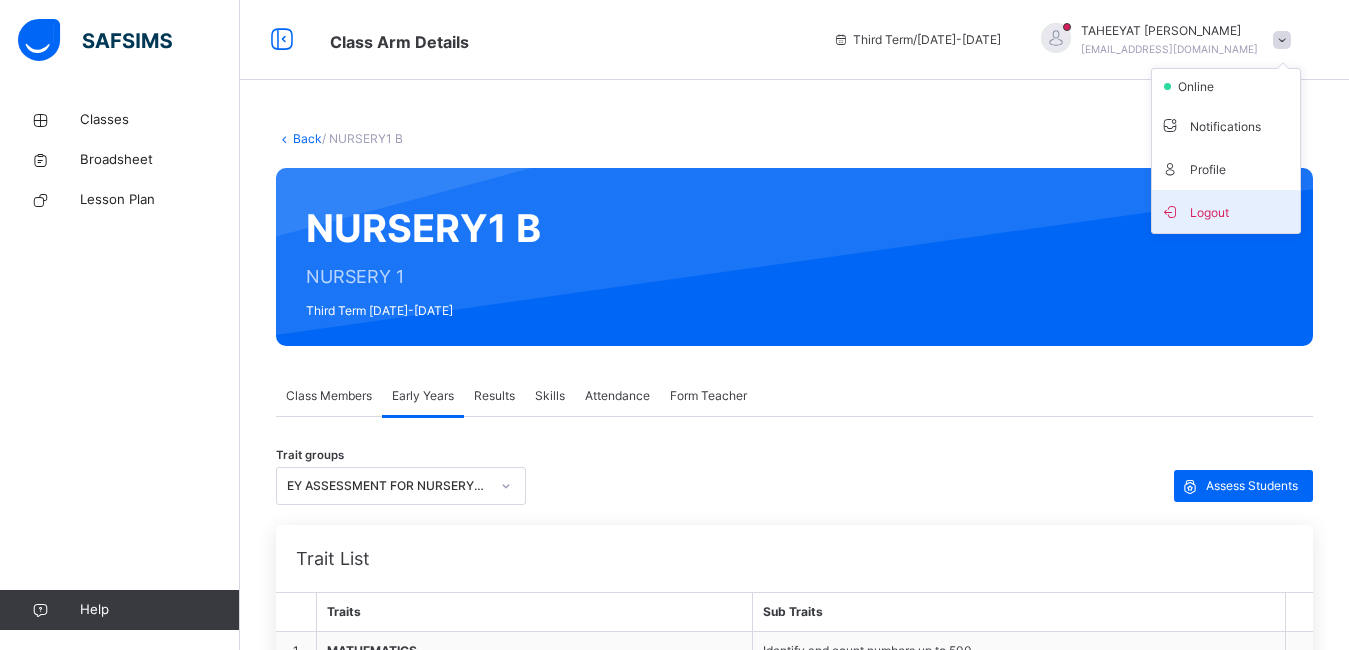 click on "Logout" at bounding box center [1226, 211] 